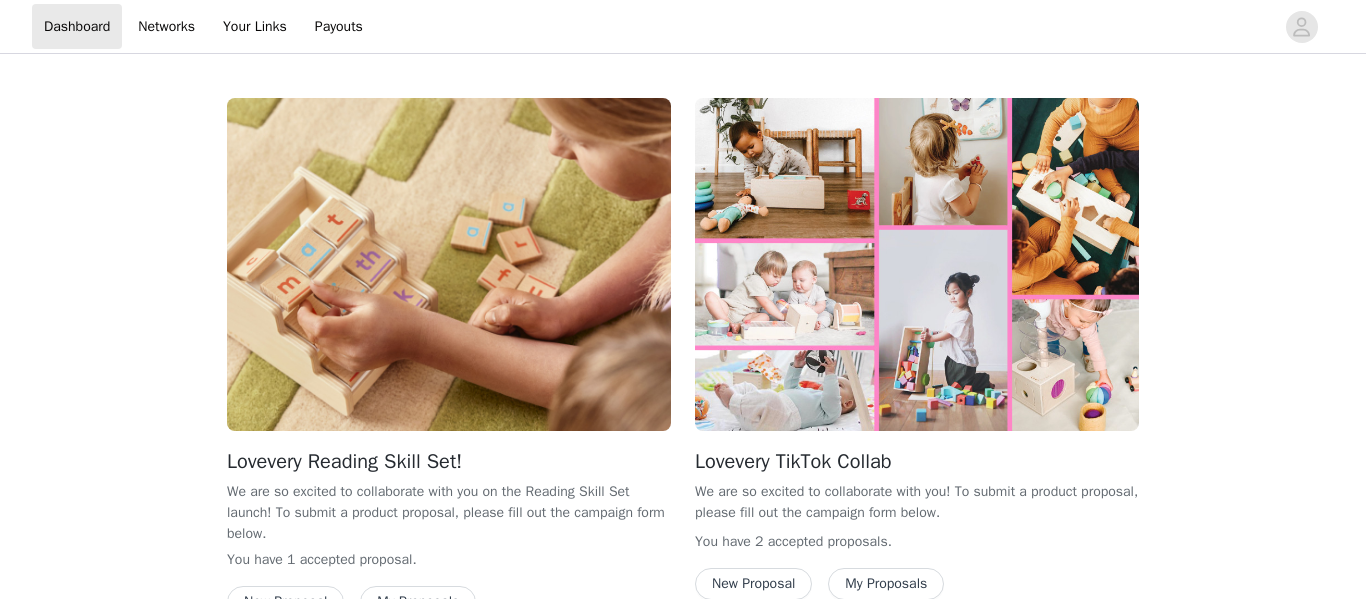 scroll, scrollTop: 0, scrollLeft: 0, axis: both 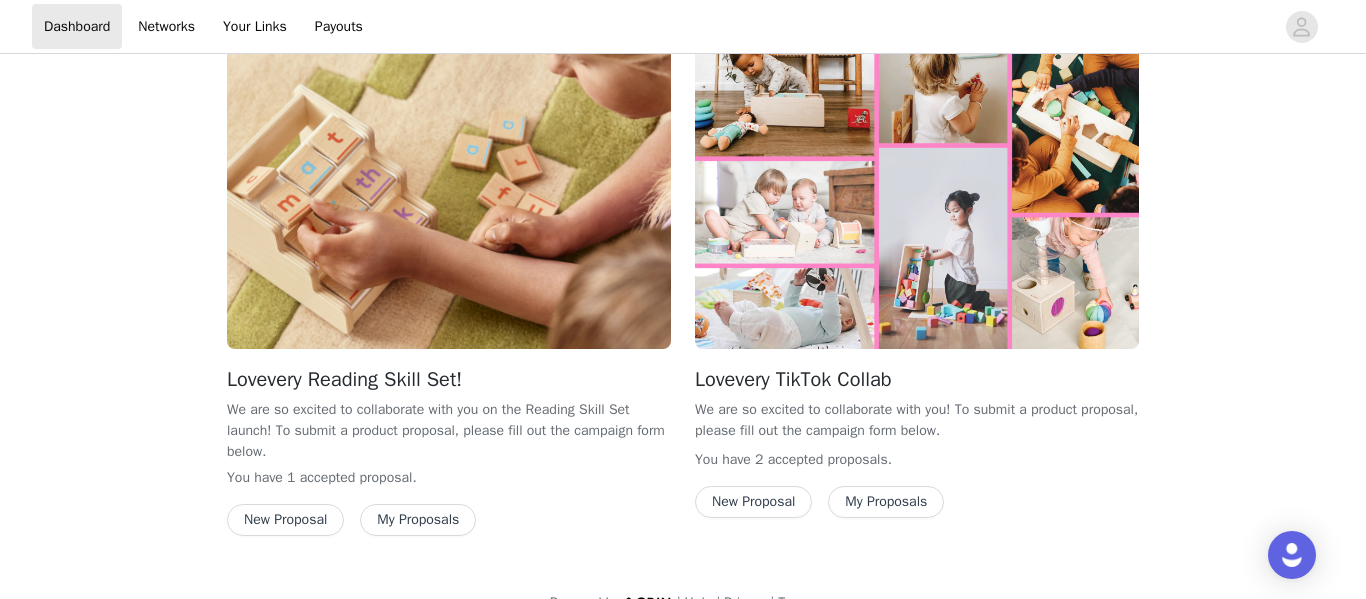 click on "New Proposal" at bounding box center (753, 502) 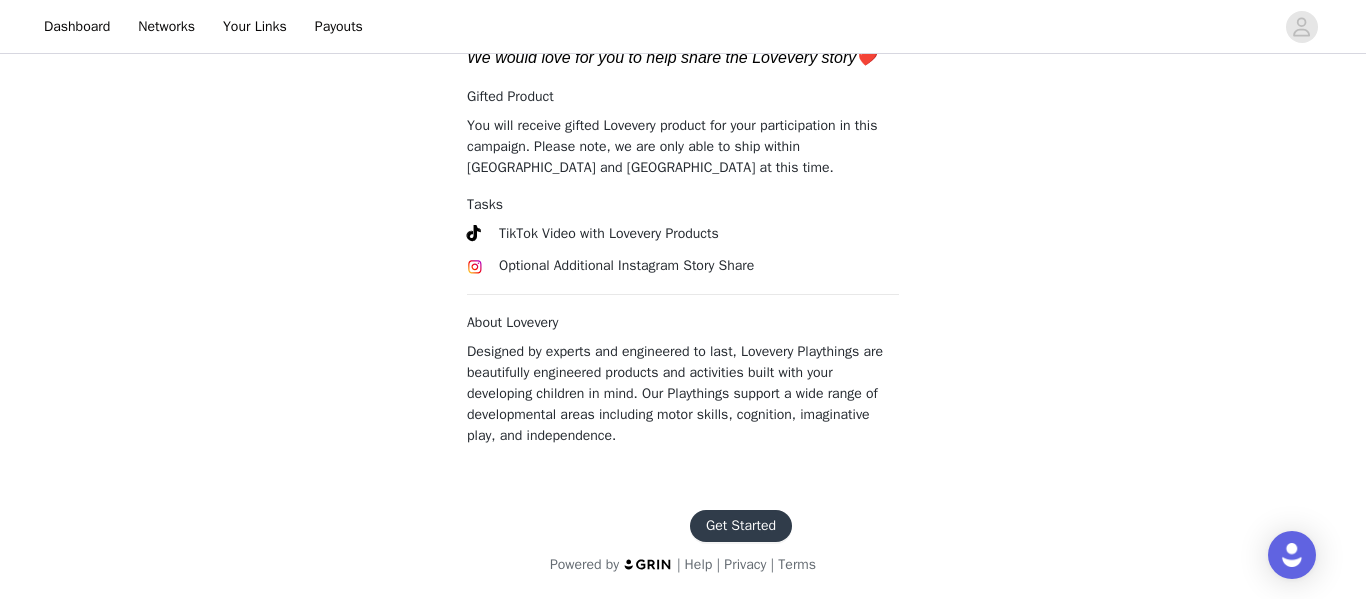 scroll, scrollTop: 813, scrollLeft: 0, axis: vertical 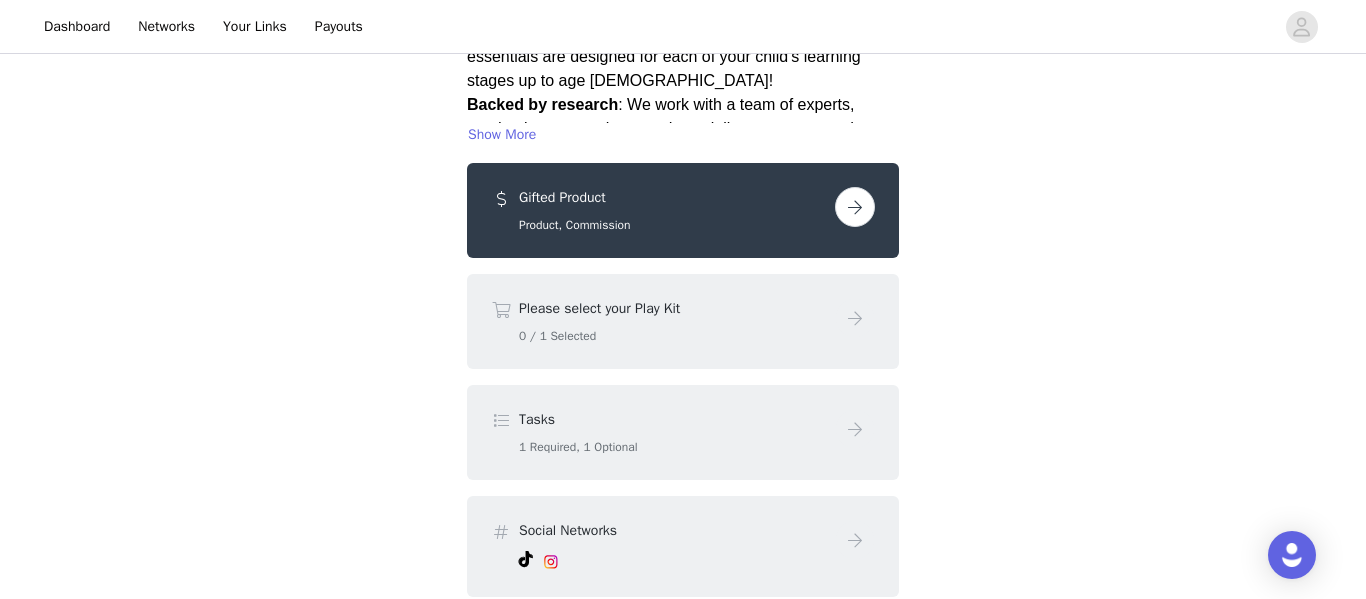 click at bounding box center [855, 207] 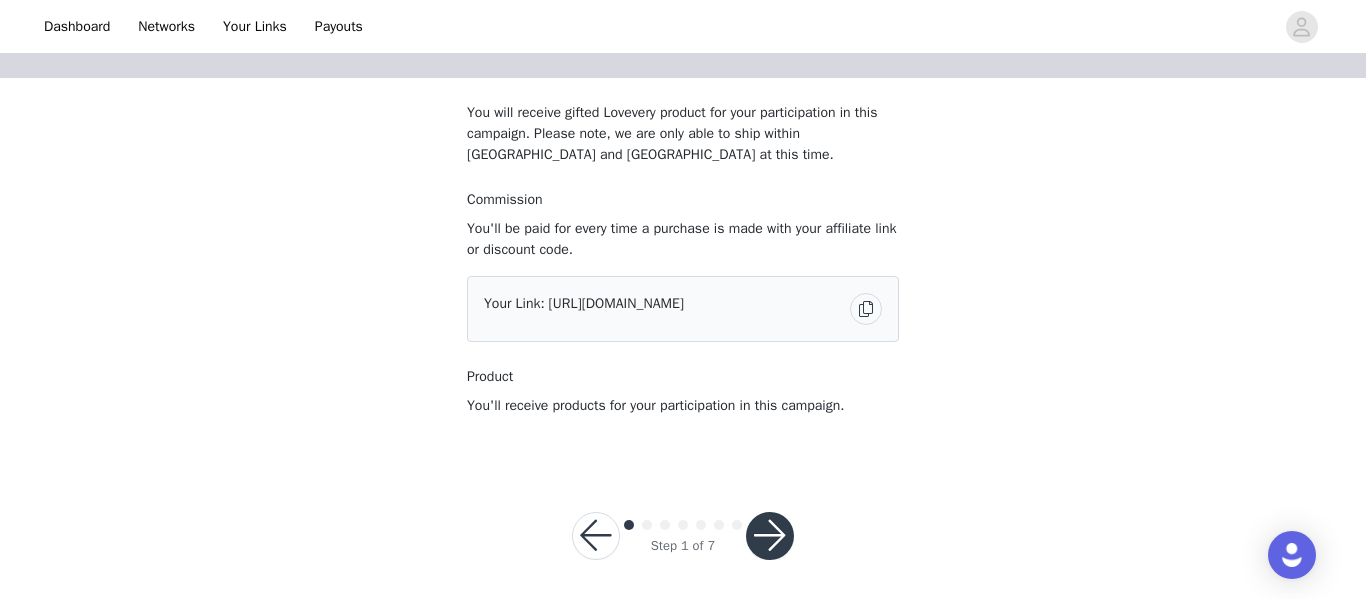 scroll, scrollTop: 141, scrollLeft: 0, axis: vertical 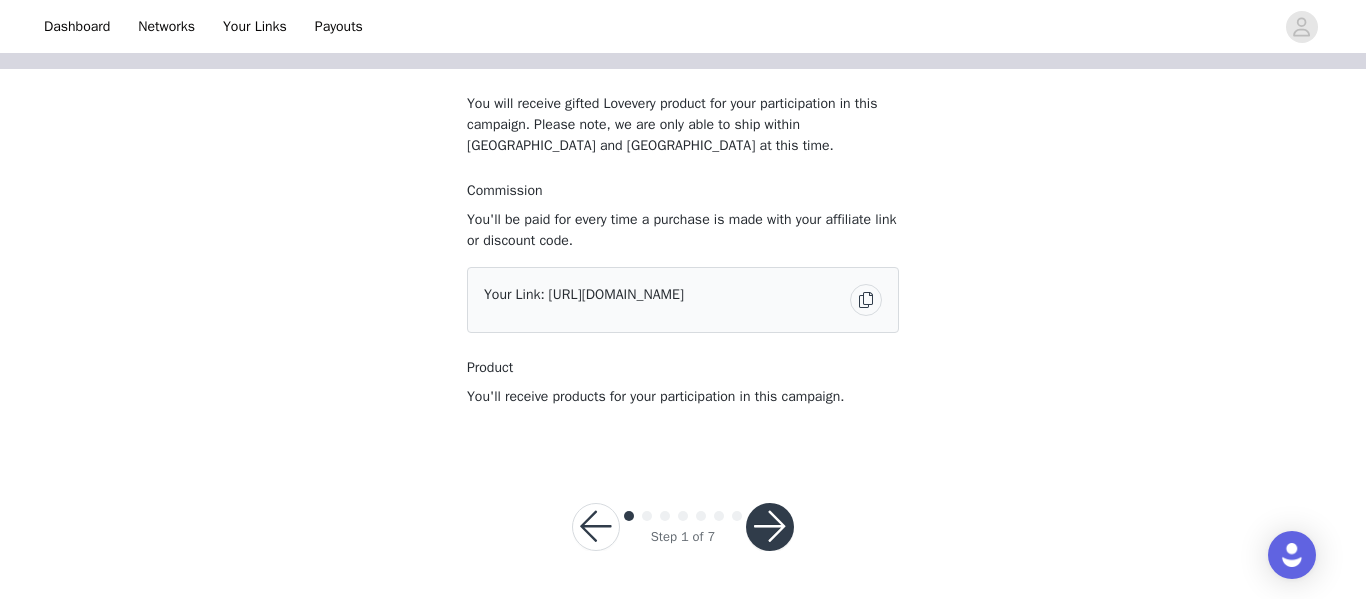 click at bounding box center [770, 527] 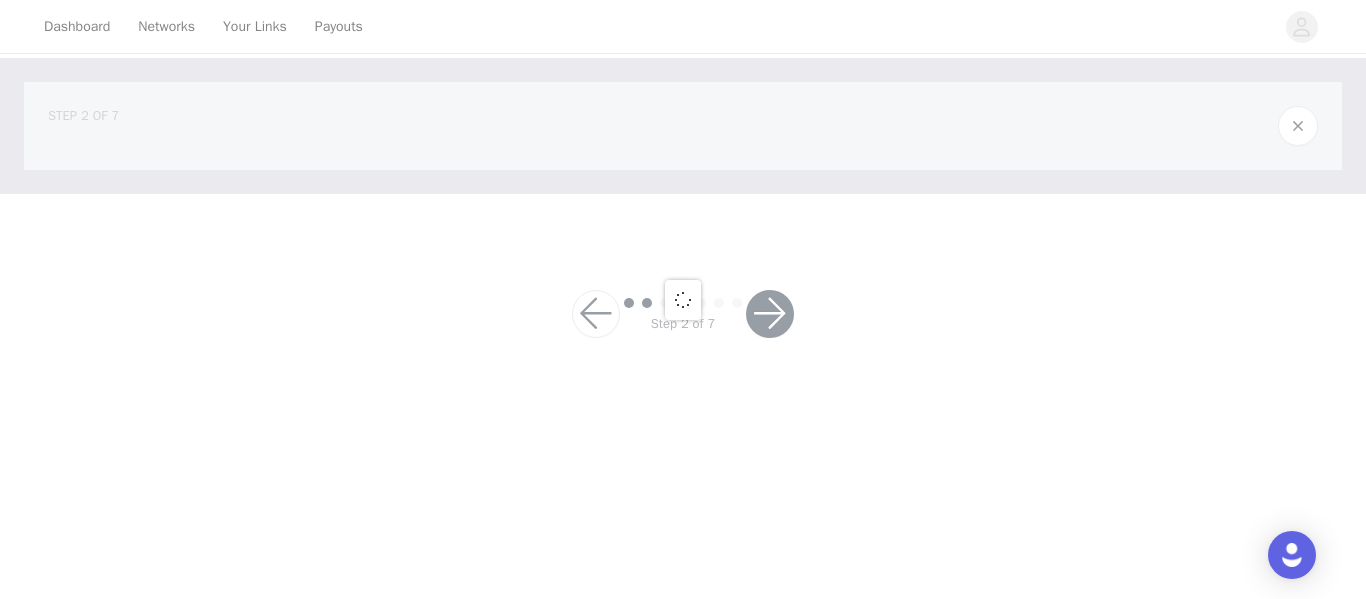 scroll, scrollTop: 0, scrollLeft: 0, axis: both 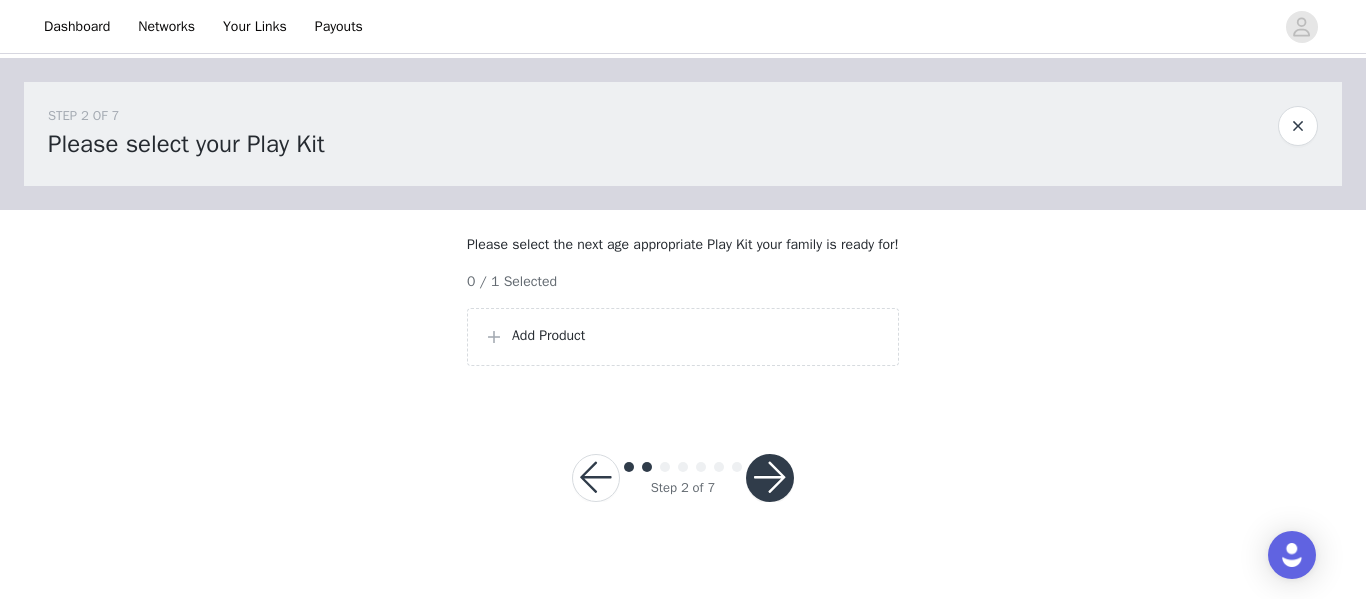 click on "Add Product" at bounding box center (697, 335) 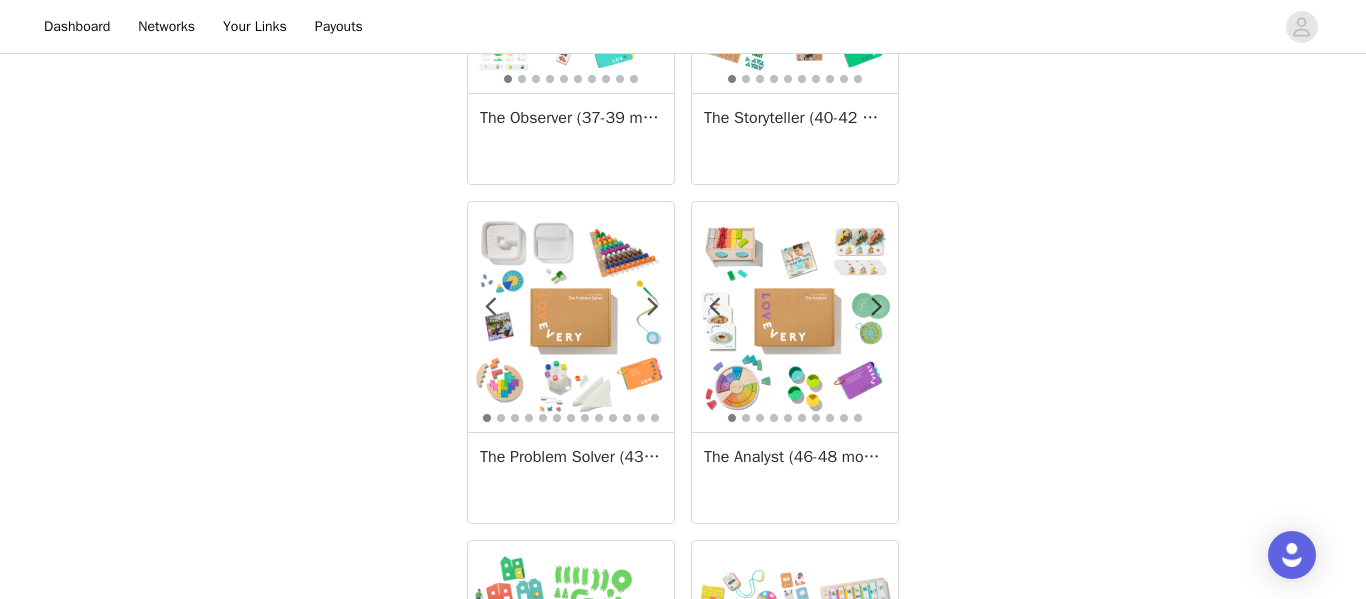 scroll, scrollTop: 2656, scrollLeft: 0, axis: vertical 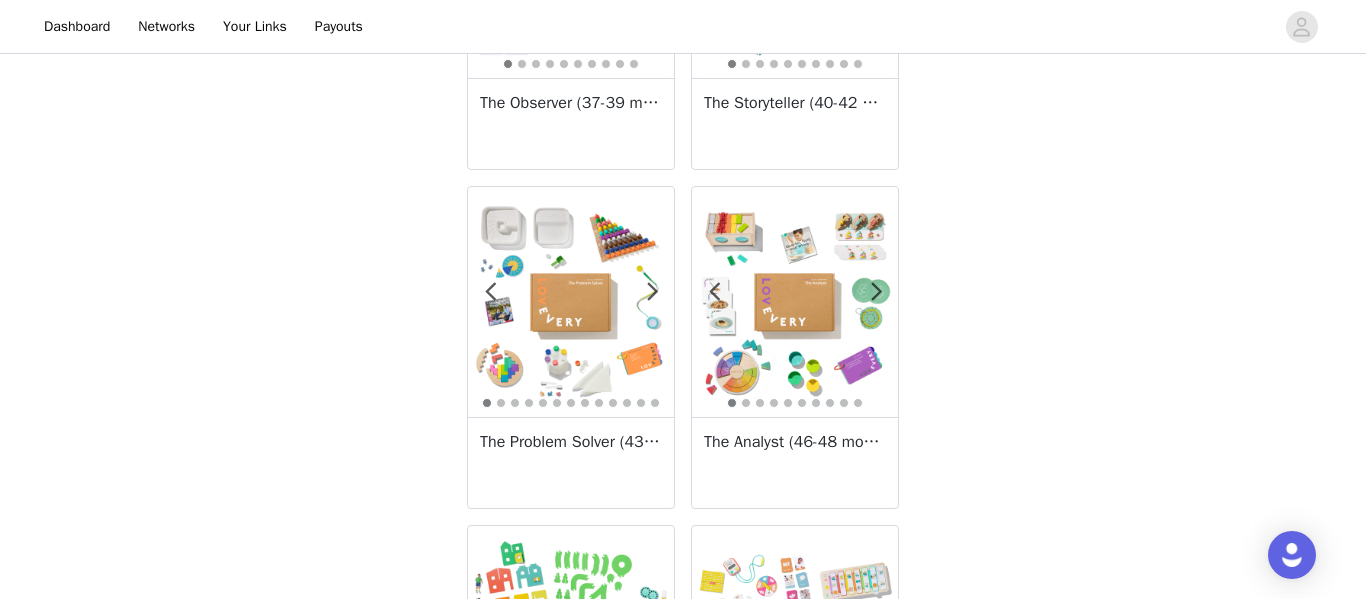 click at bounding box center (571, 302) 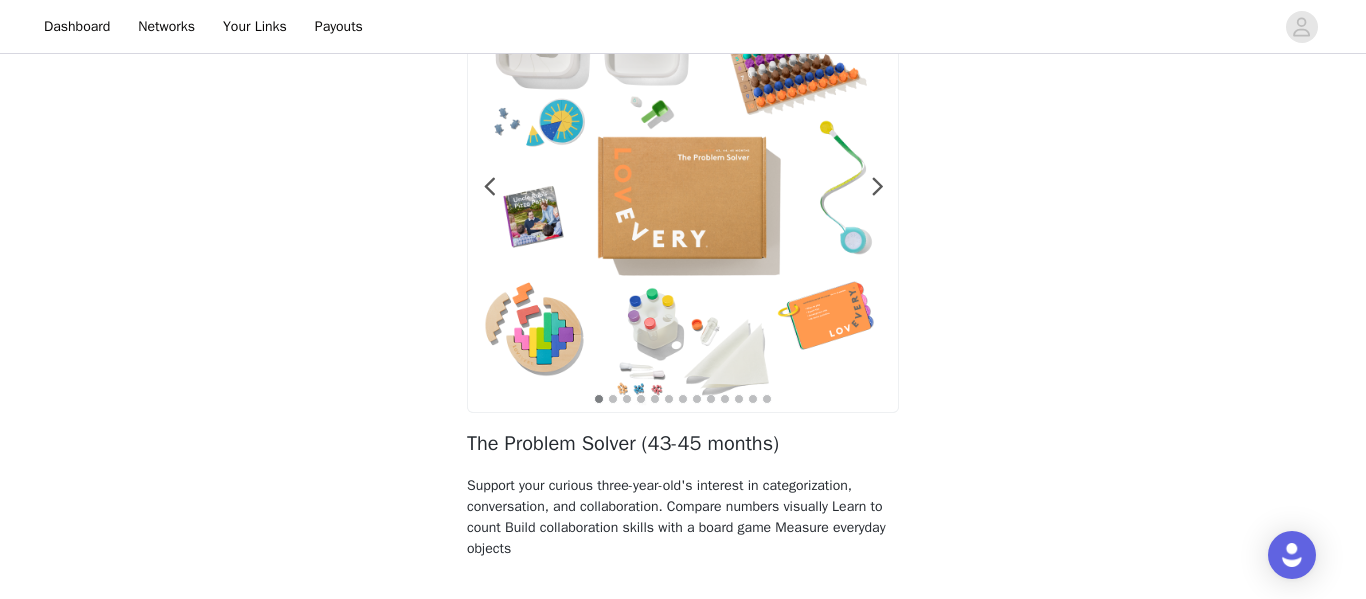scroll, scrollTop: 229, scrollLeft: 0, axis: vertical 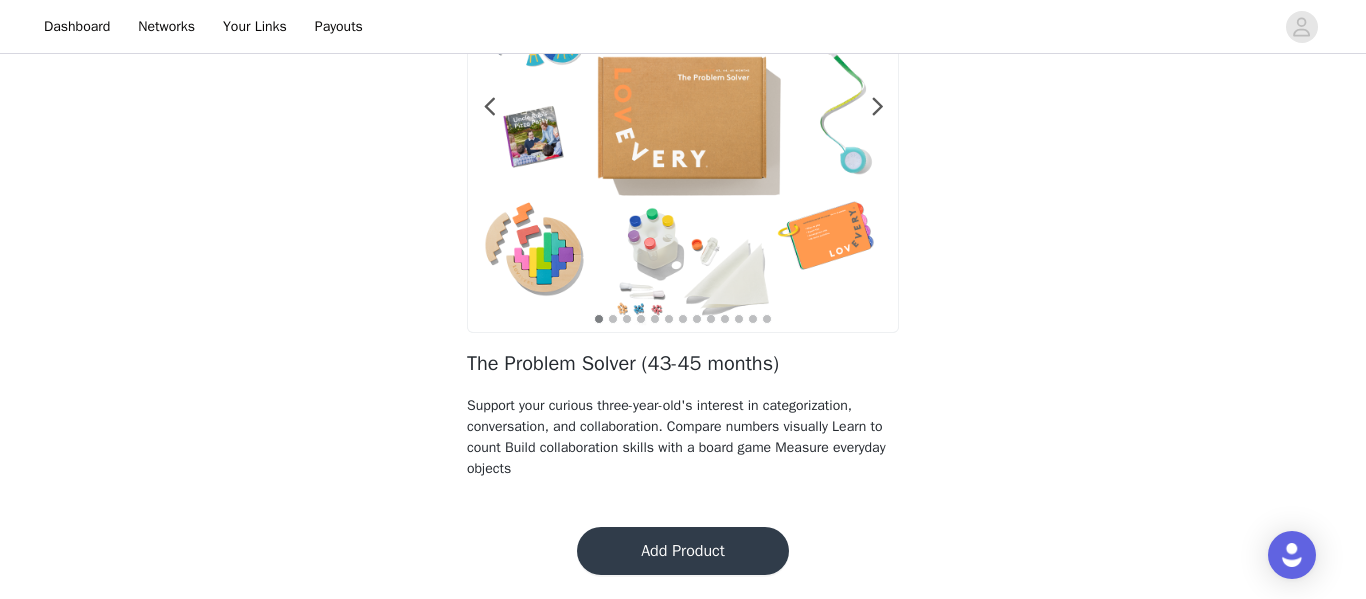 click on "Add Product" at bounding box center (683, 551) 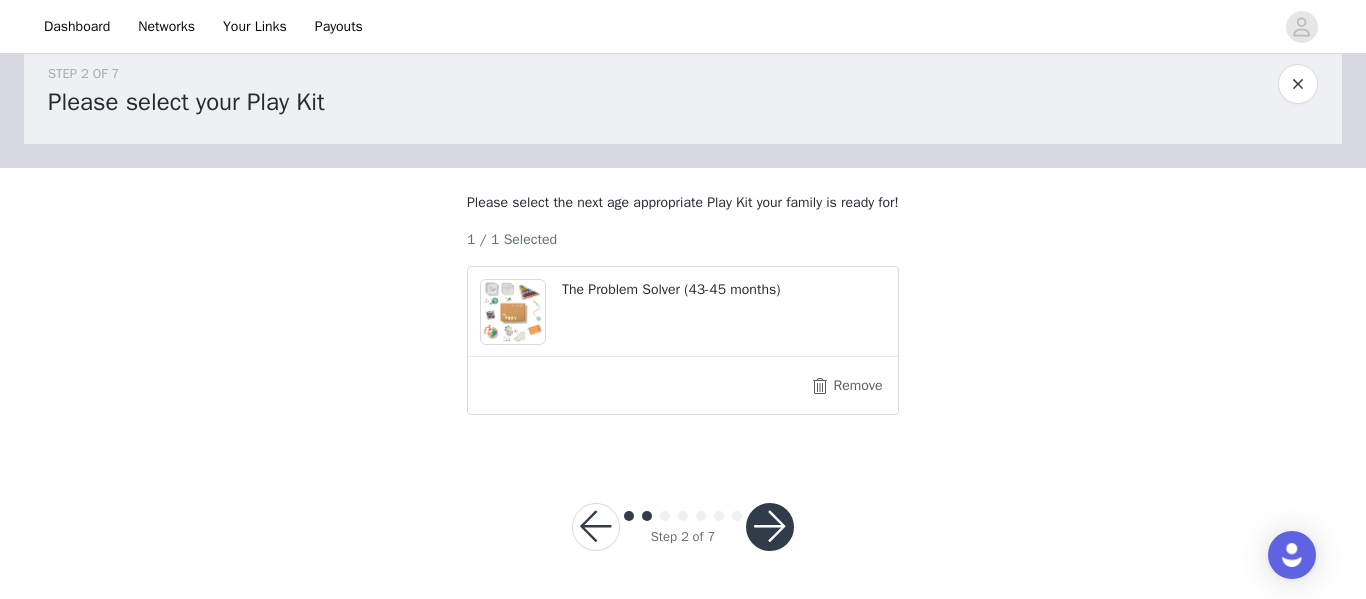 scroll, scrollTop: 84, scrollLeft: 0, axis: vertical 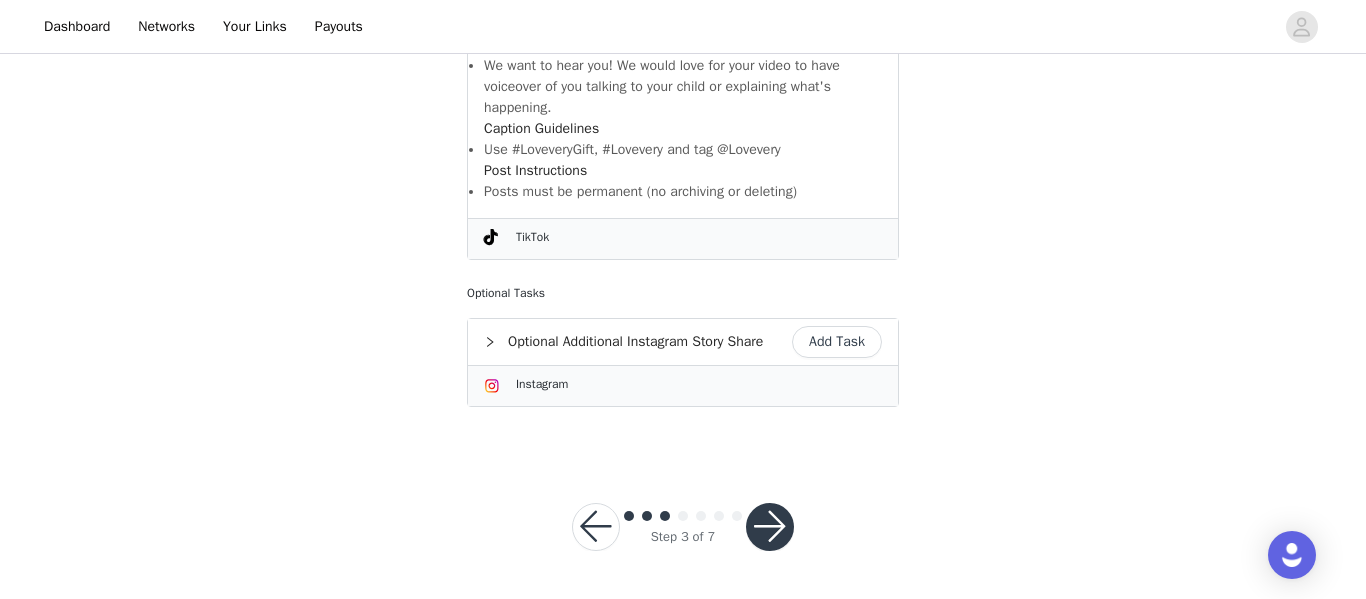 click at bounding box center (770, 527) 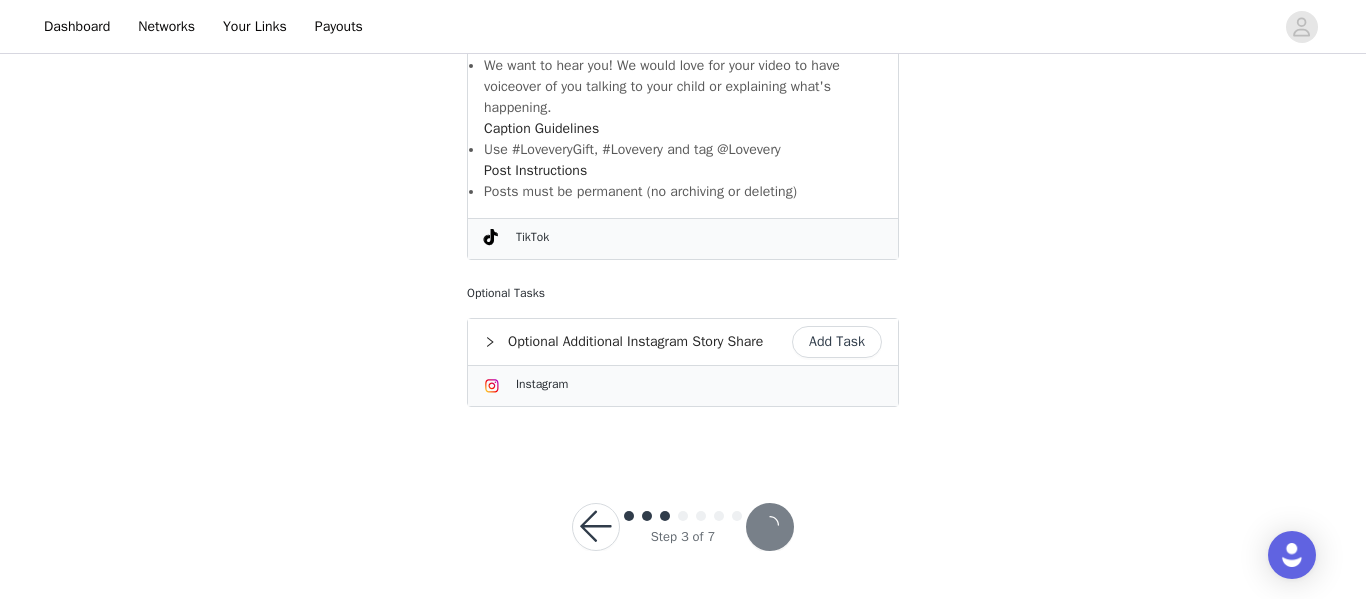 scroll, scrollTop: 1438, scrollLeft: 0, axis: vertical 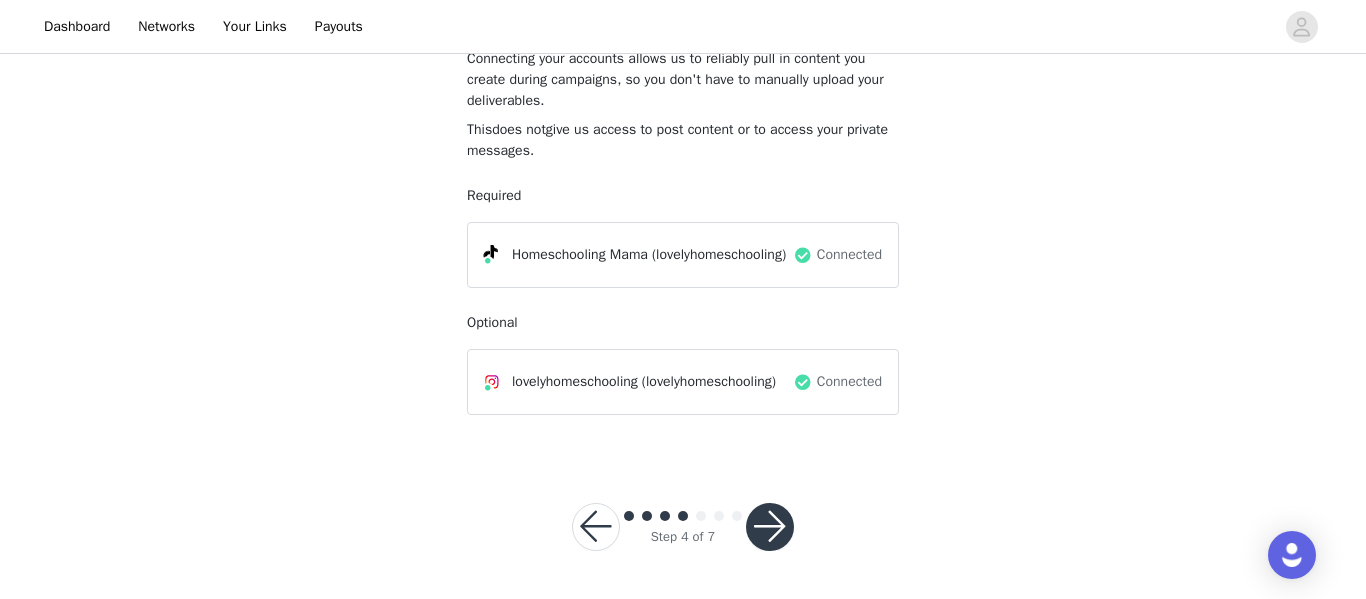 click at bounding box center [770, 527] 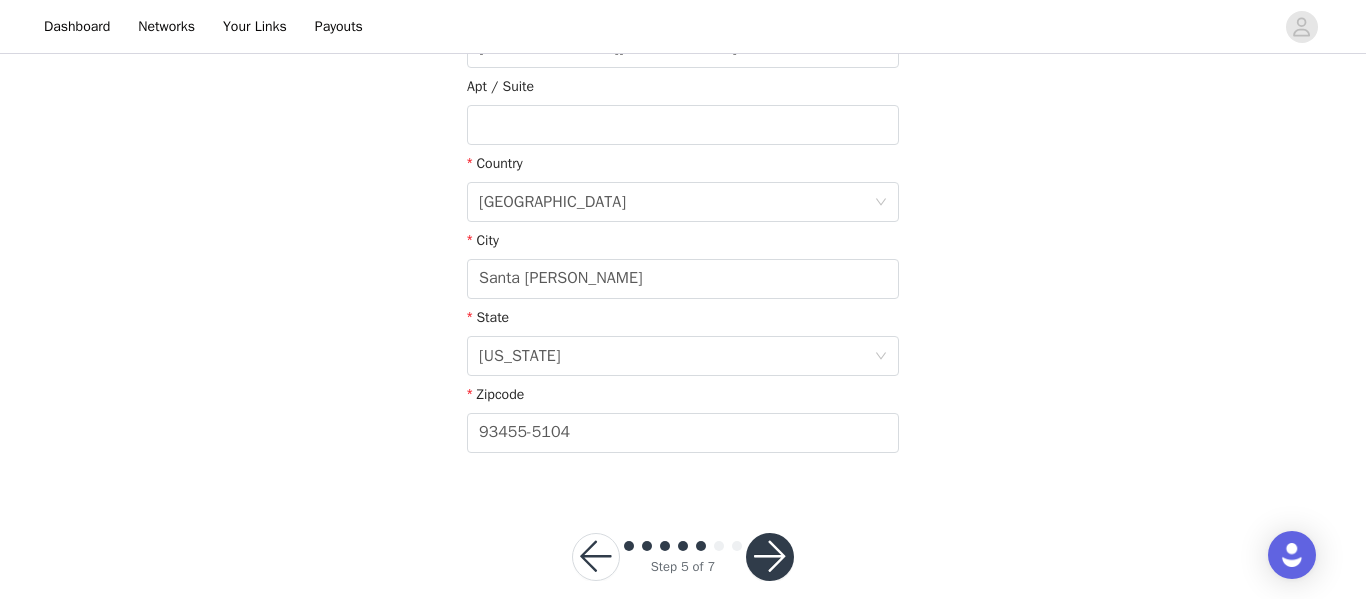 scroll, scrollTop: 636, scrollLeft: 0, axis: vertical 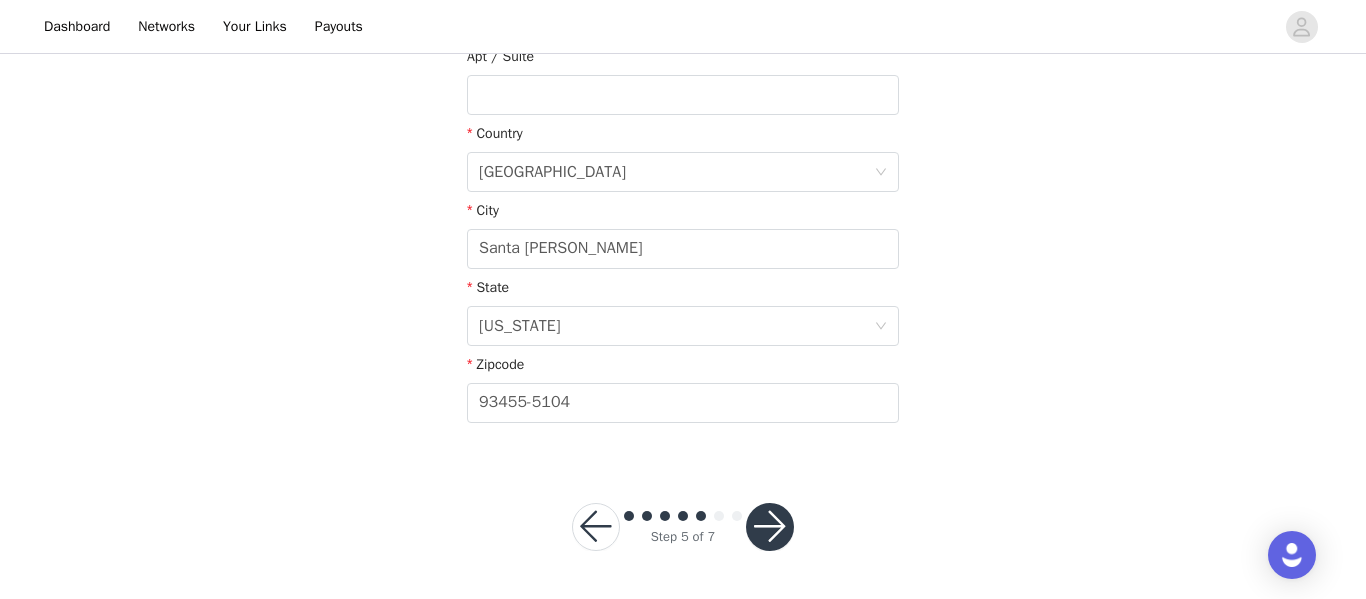 click at bounding box center [770, 527] 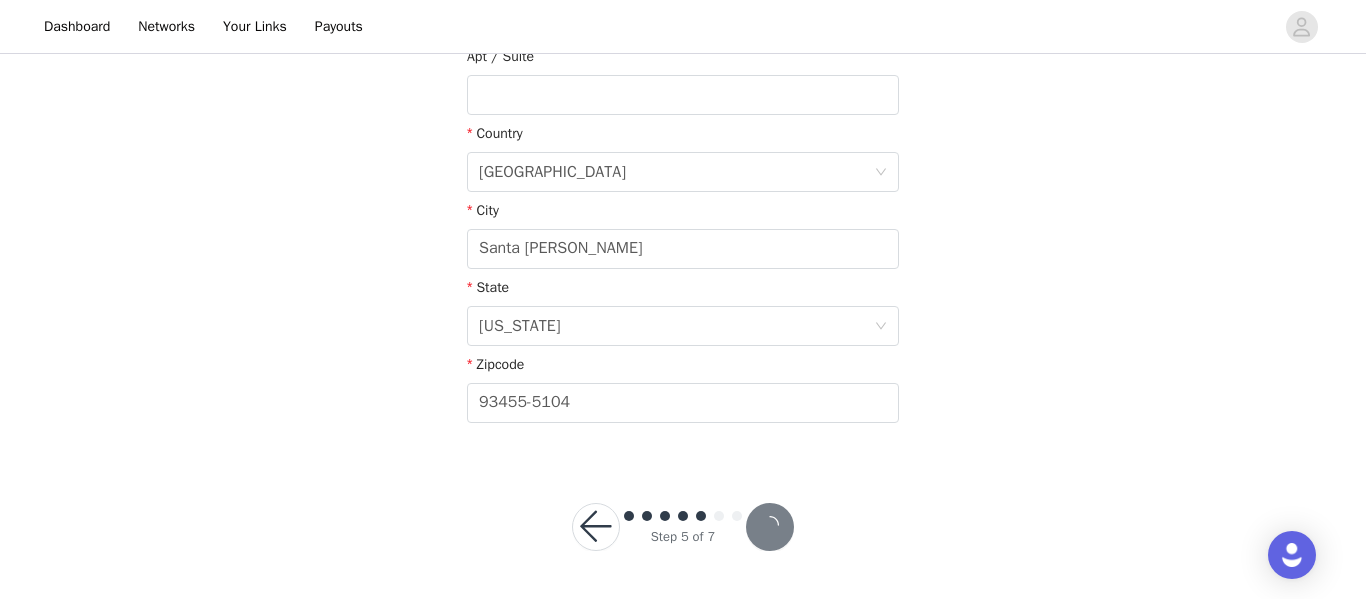 scroll, scrollTop: 562, scrollLeft: 0, axis: vertical 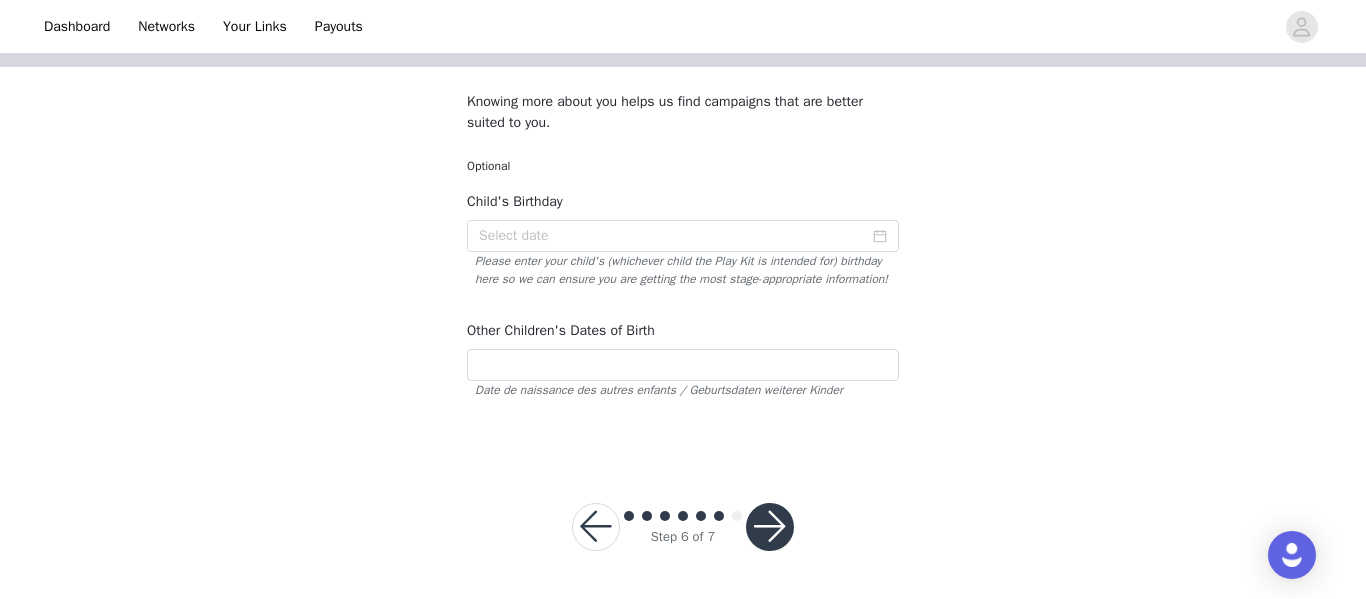 click at bounding box center [770, 527] 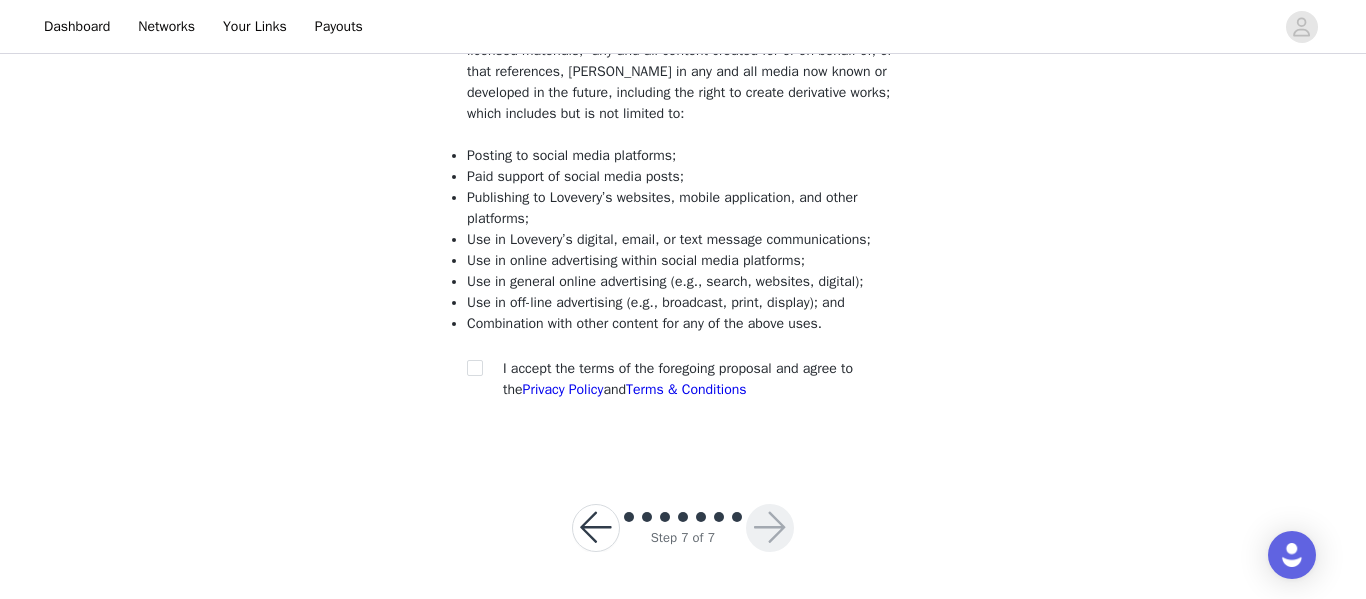 scroll, scrollTop: 440, scrollLeft: 0, axis: vertical 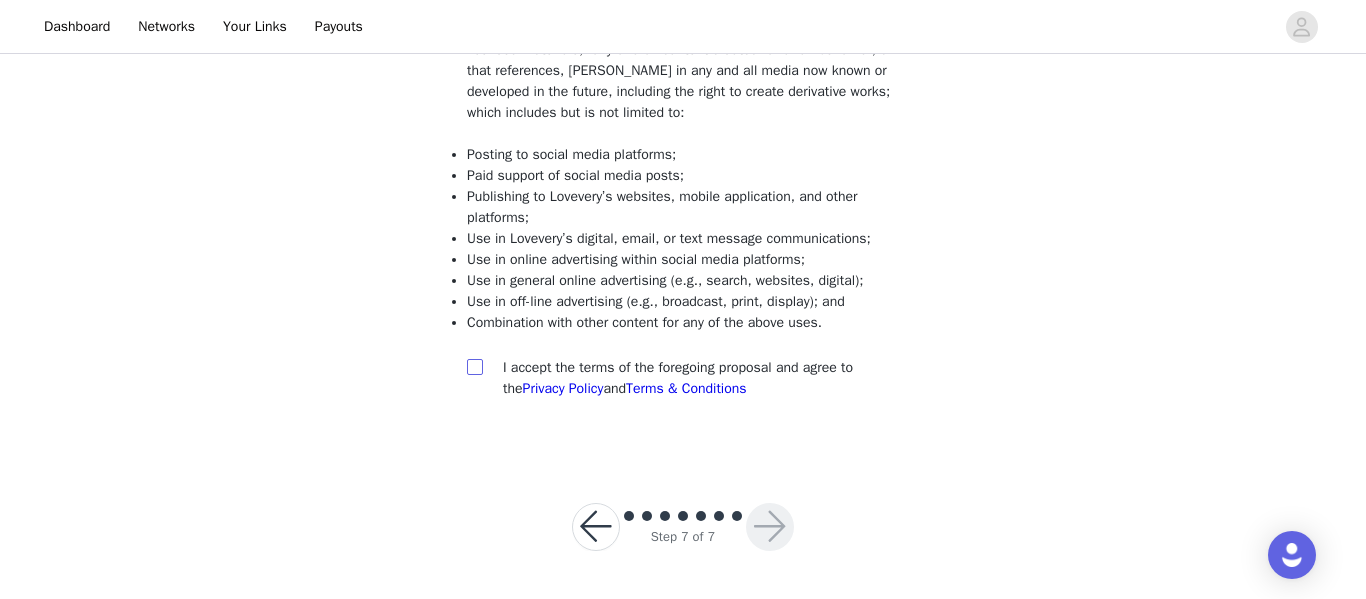 click at bounding box center (474, 366) 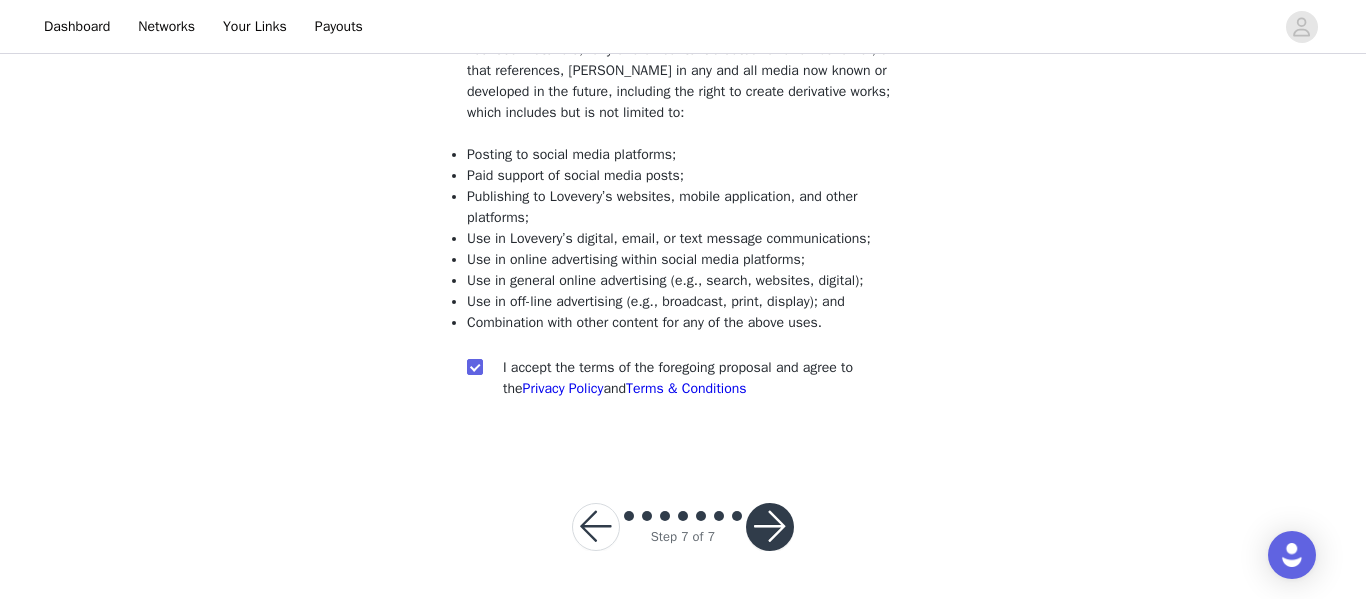 click at bounding box center [770, 527] 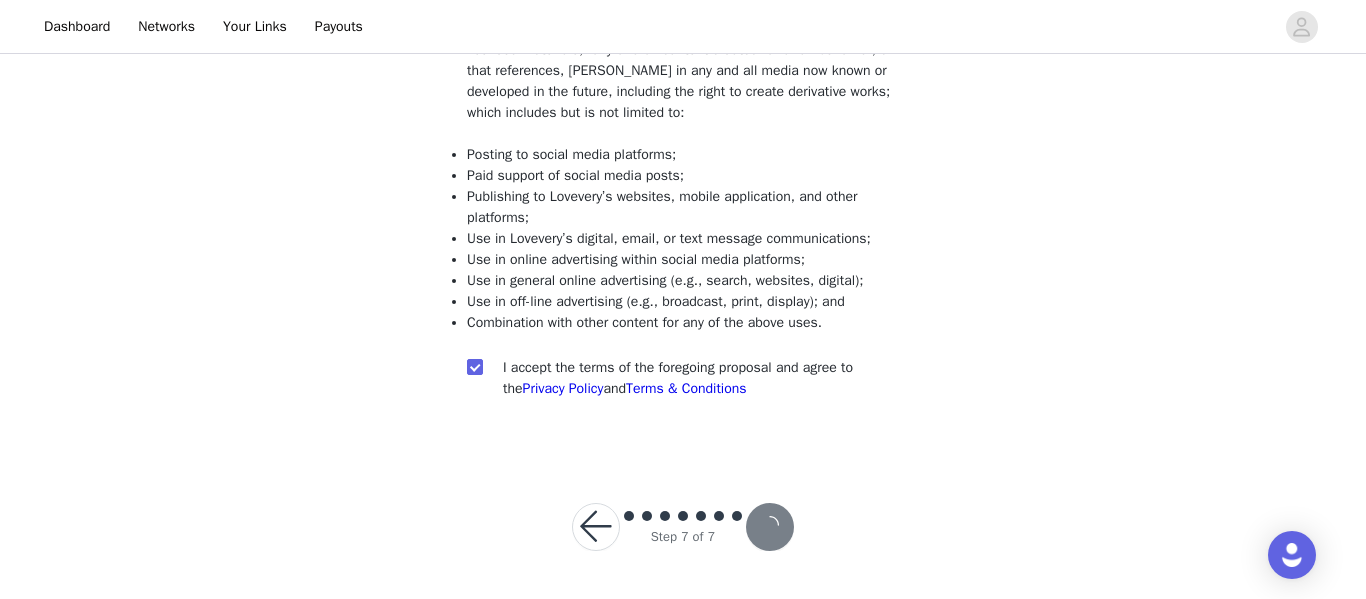 scroll, scrollTop: 366, scrollLeft: 0, axis: vertical 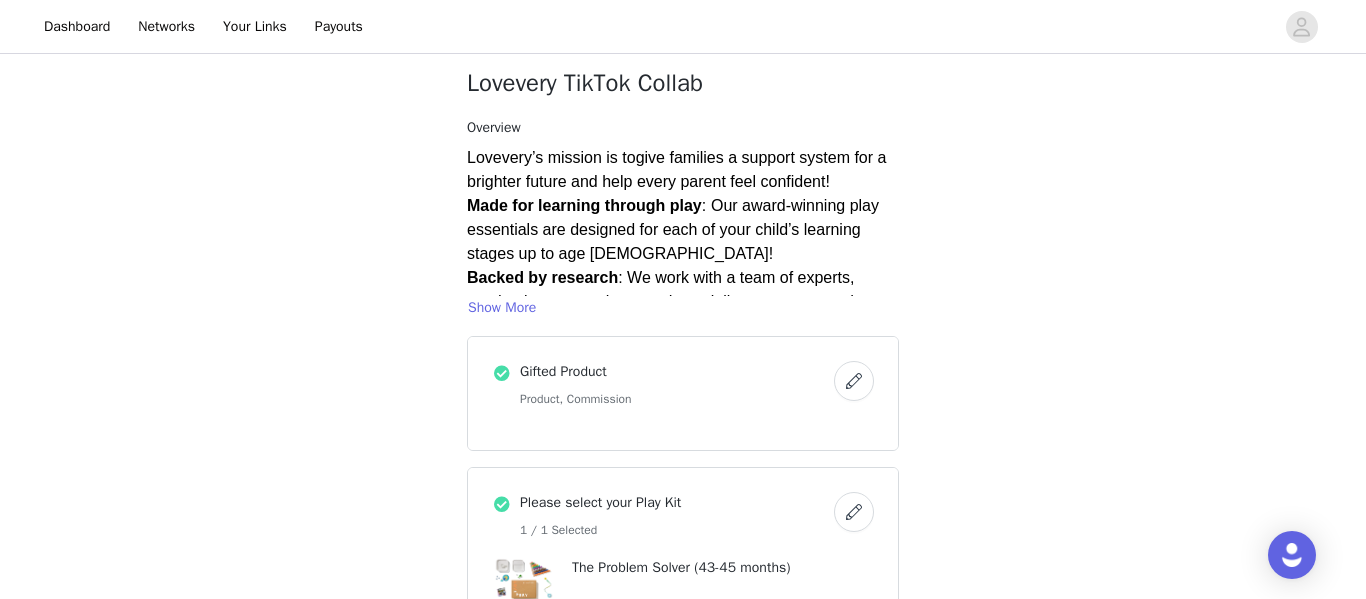 click on "Lovevery
Lovevery TikTok Collab
Overview   [PERSON_NAME]’s mission is to  give families a support system for a brighter future and help every parent feel confident!
Made for learning through play :   Our award-winning play essentials are designed for each of your child’s learning stages up to age [DEMOGRAPHIC_DATA]!
Backed by research : We work with a team of experts, academics, researchers, and specialists to create products that promote your child’s brain development🧠
A support system for families : We are more than a toy company. We offer a range of family resources including  Parent Courses  and  The Lovevery App!
We would love for you to help share the Lovevery story❤️   Show More          Gifted Product
Product, Commission
Please select your Play Kit
1 / 1 Selected
The Problem Solver (43-45 months)            Tasks" at bounding box center (683, 710) 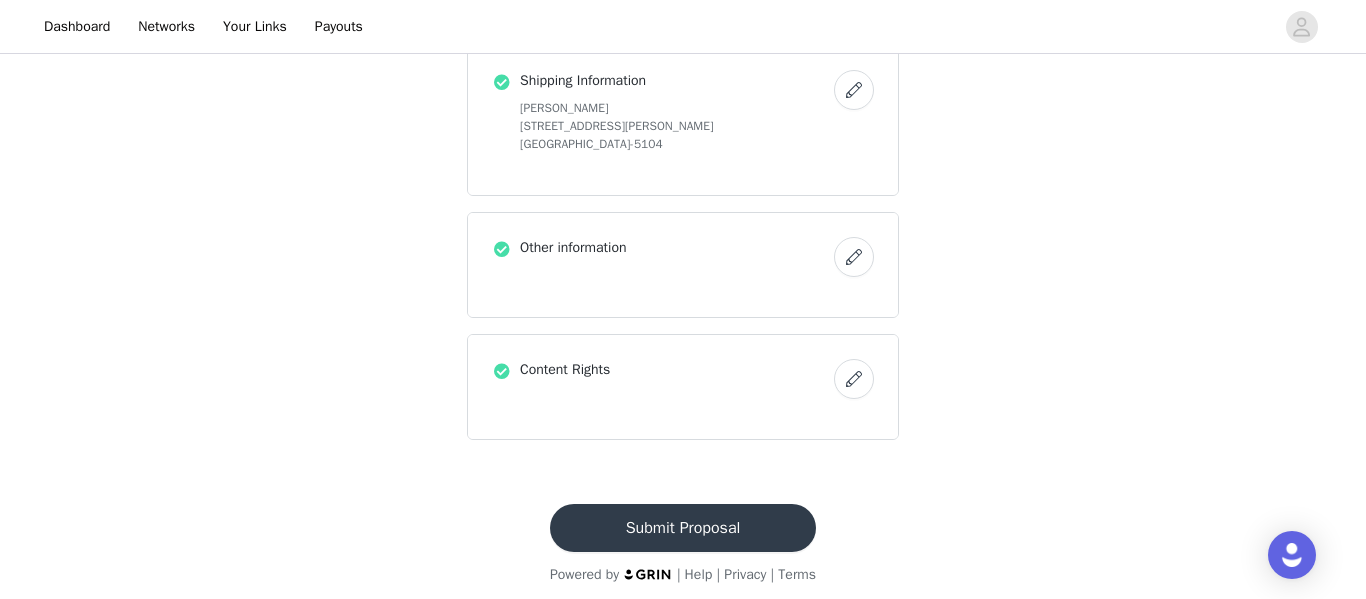 scroll, scrollTop: 1064, scrollLeft: 0, axis: vertical 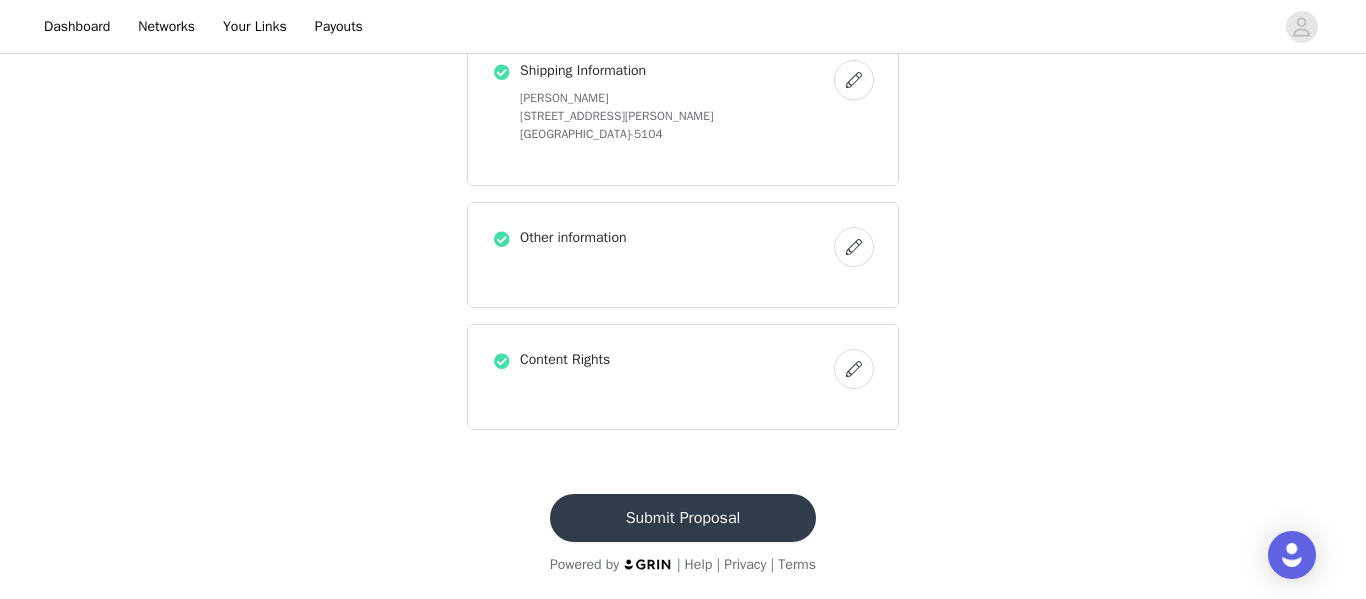 click on "Submit Proposal" at bounding box center (683, 518) 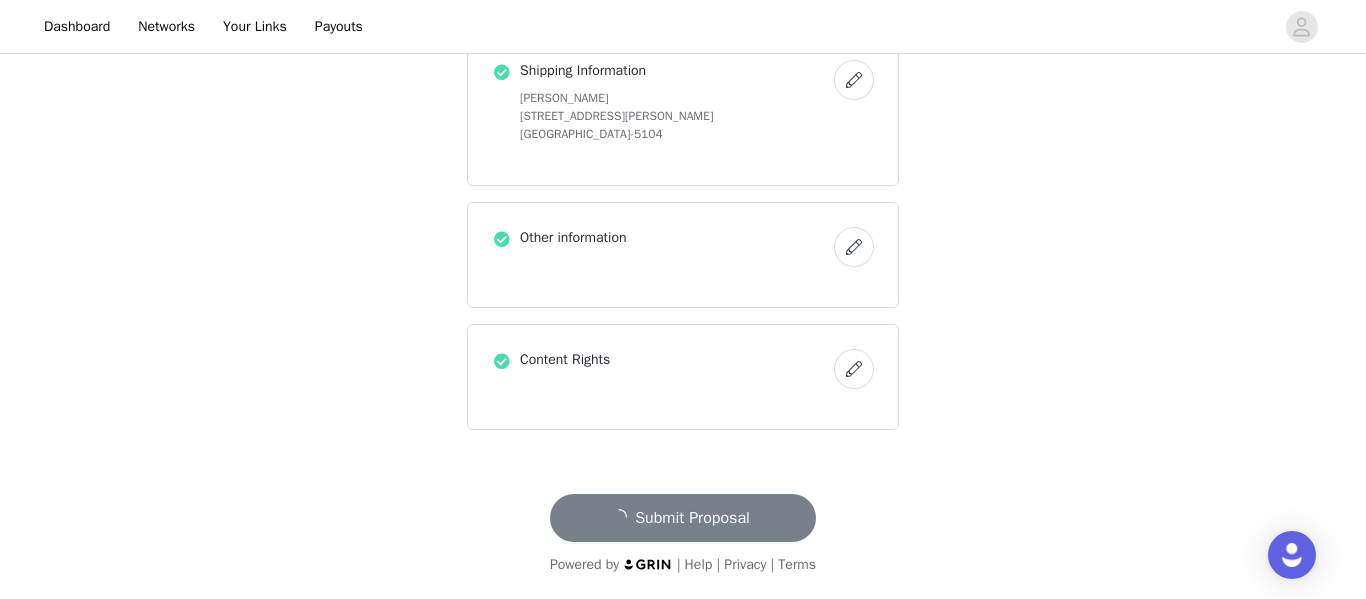 scroll, scrollTop: 0, scrollLeft: 0, axis: both 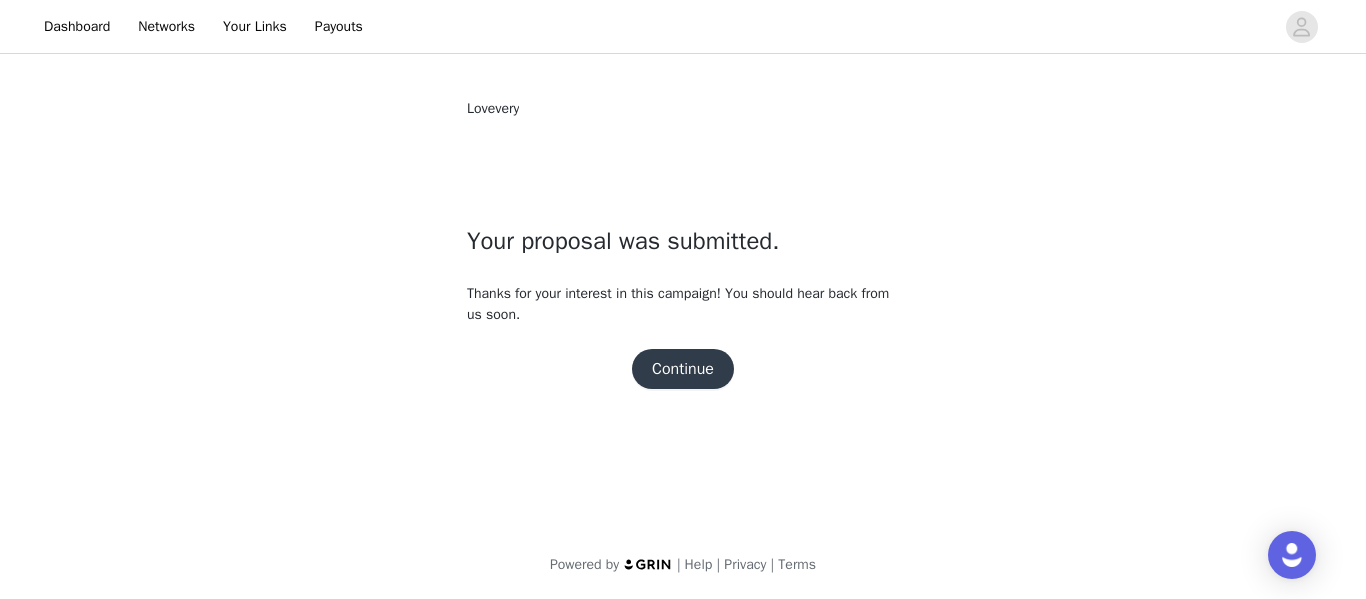 click on "Continue" at bounding box center [683, 369] 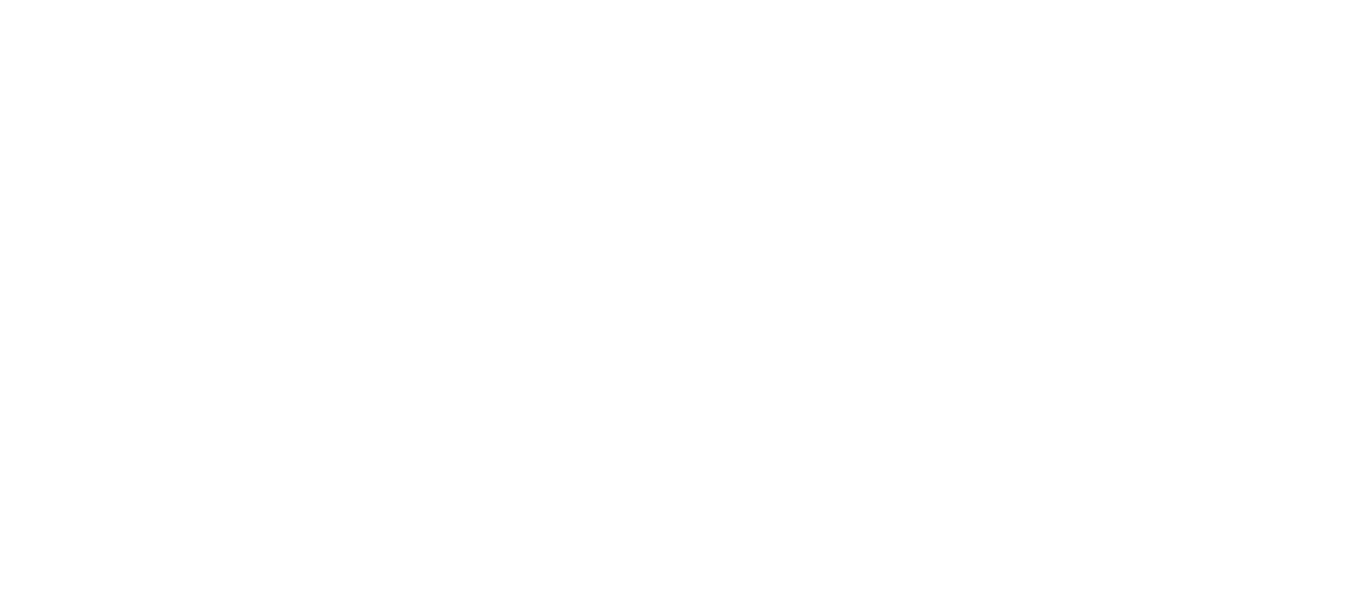 scroll, scrollTop: 0, scrollLeft: 0, axis: both 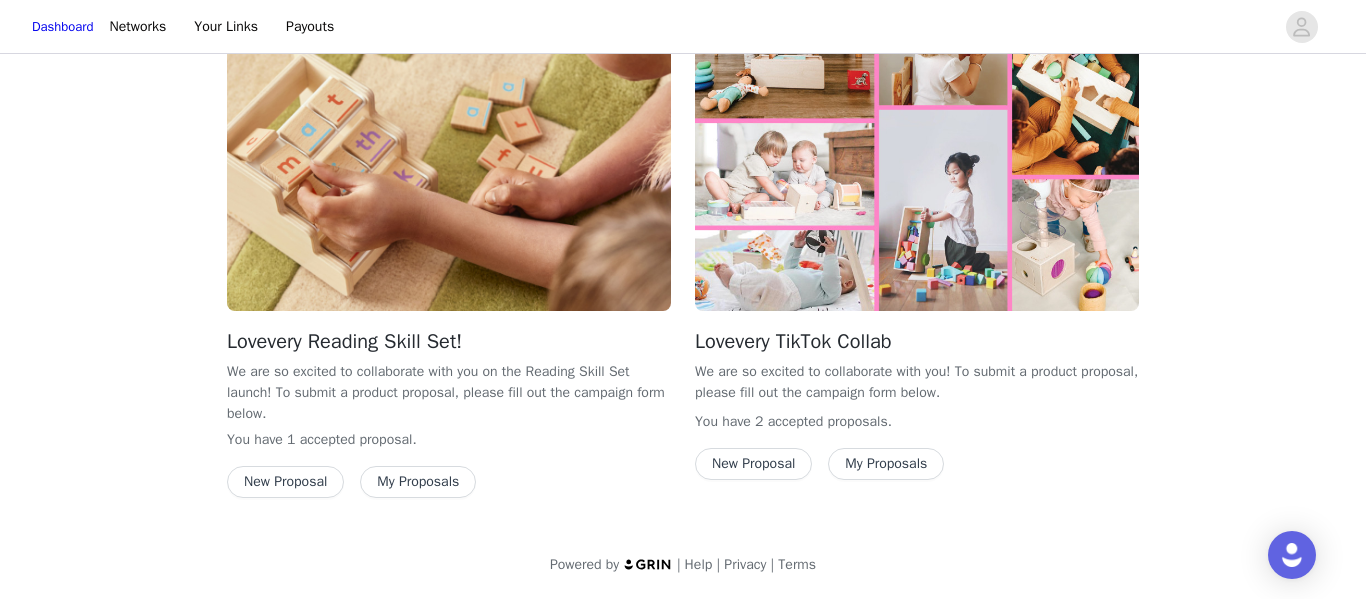 click on "My Proposals" at bounding box center [886, 464] 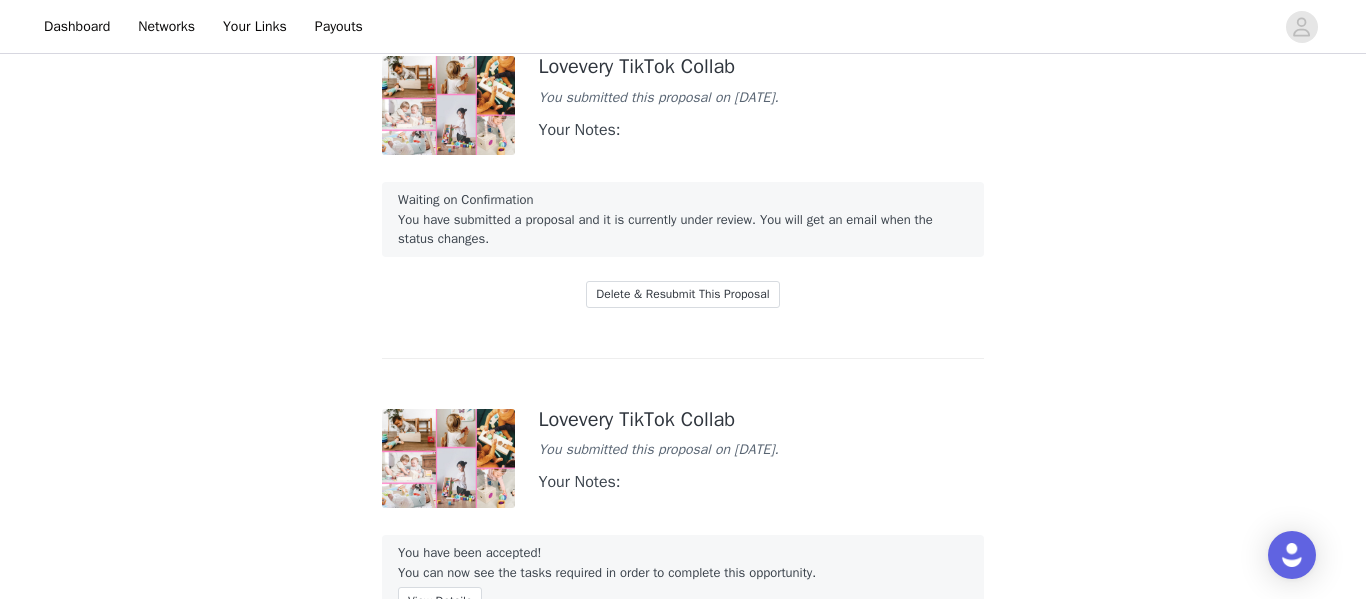 scroll, scrollTop: 0, scrollLeft: 0, axis: both 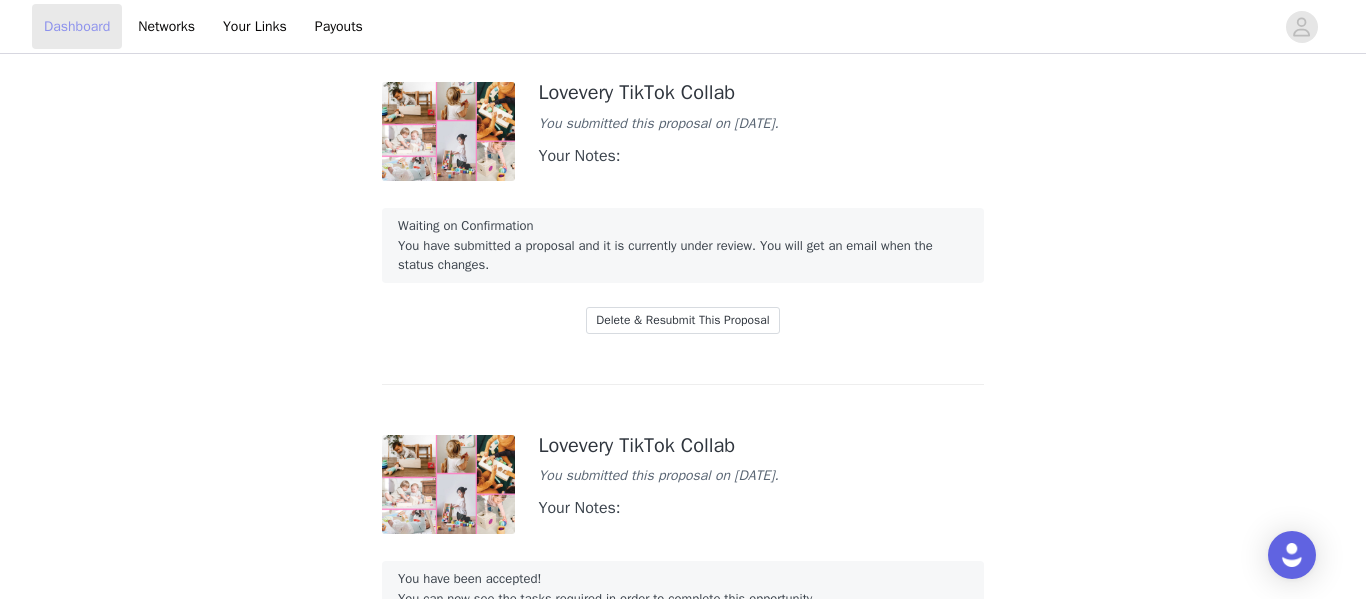 click on "Dashboard" at bounding box center [77, 26] 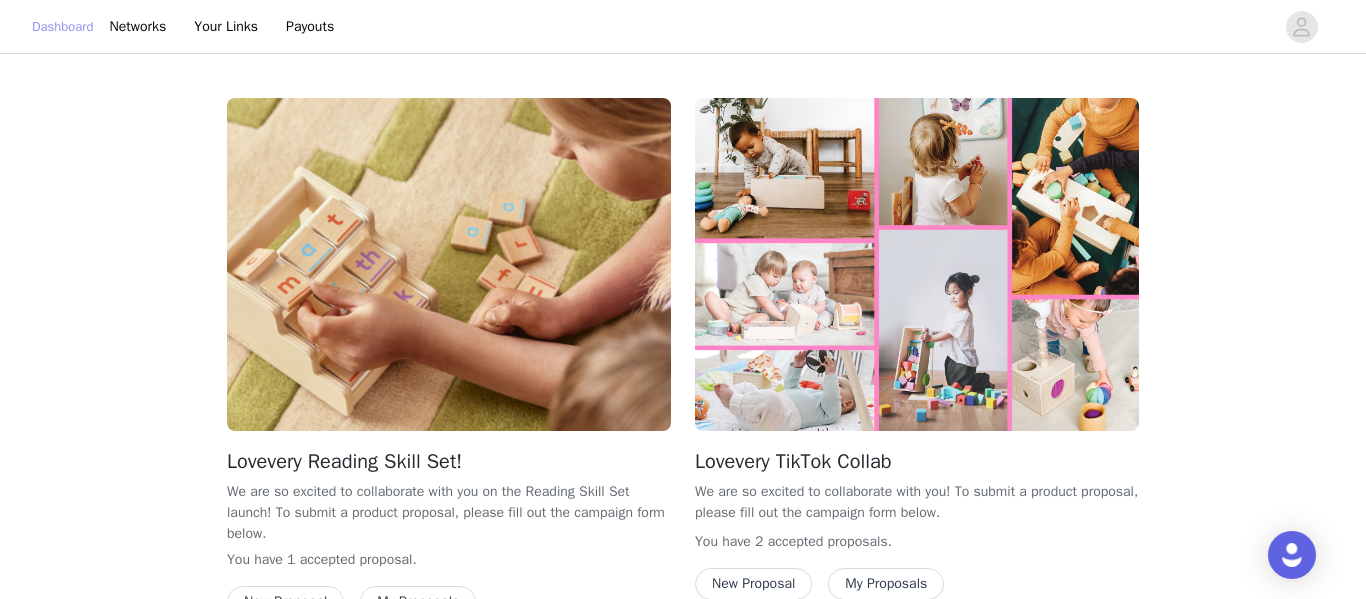 scroll, scrollTop: 120, scrollLeft: 0, axis: vertical 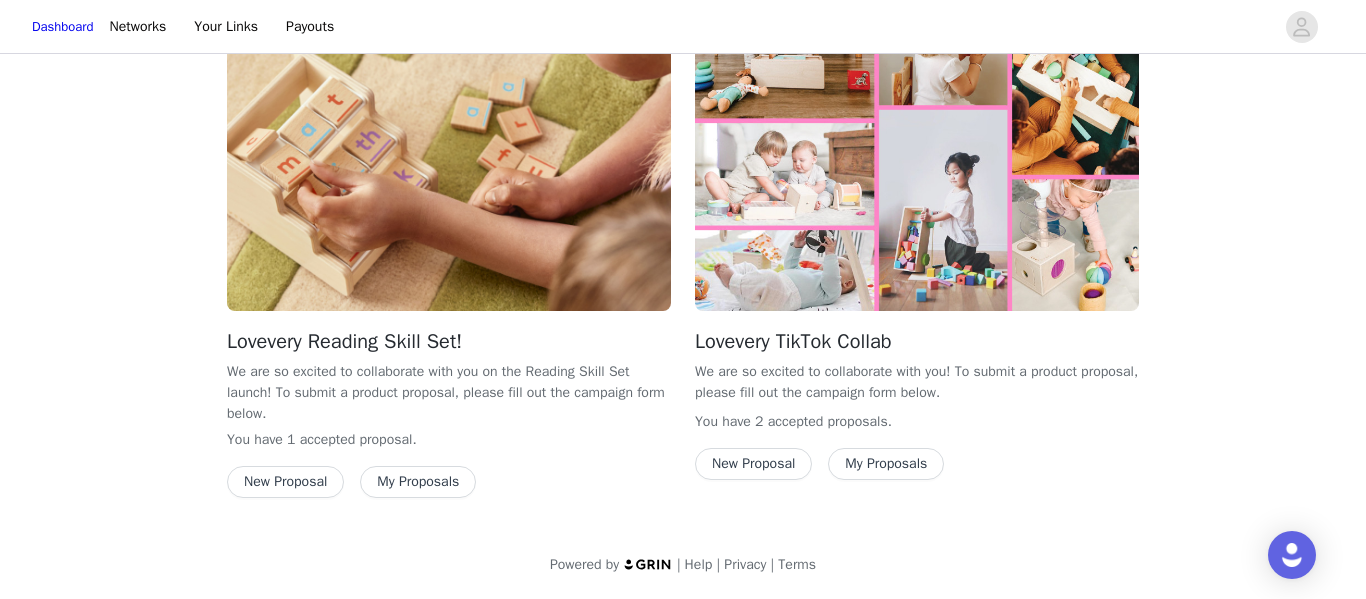click on "My Proposals" at bounding box center [418, 482] 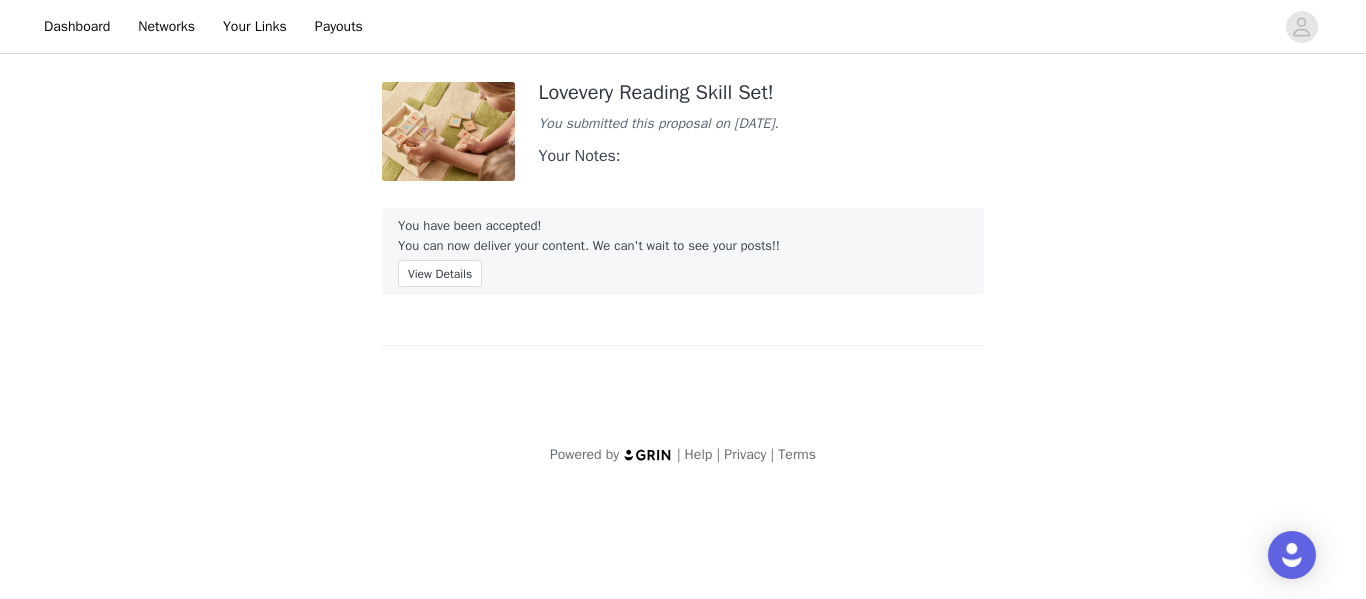 scroll, scrollTop: 0, scrollLeft: 0, axis: both 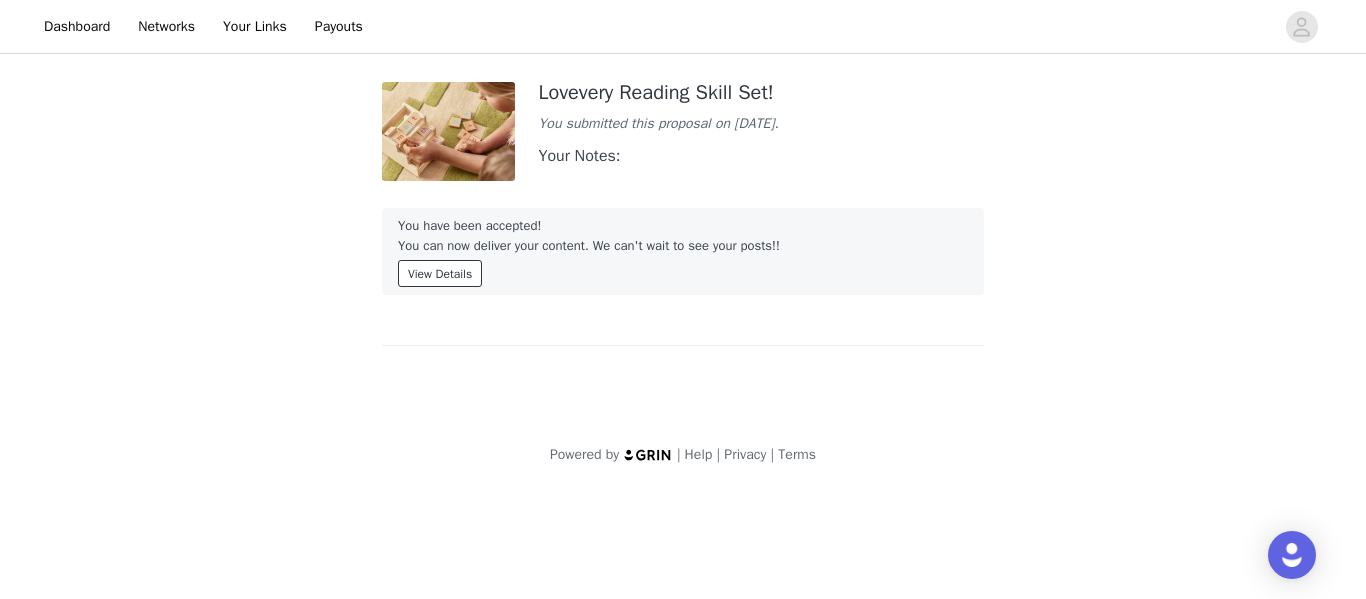 click on "View Details" at bounding box center (440, 273) 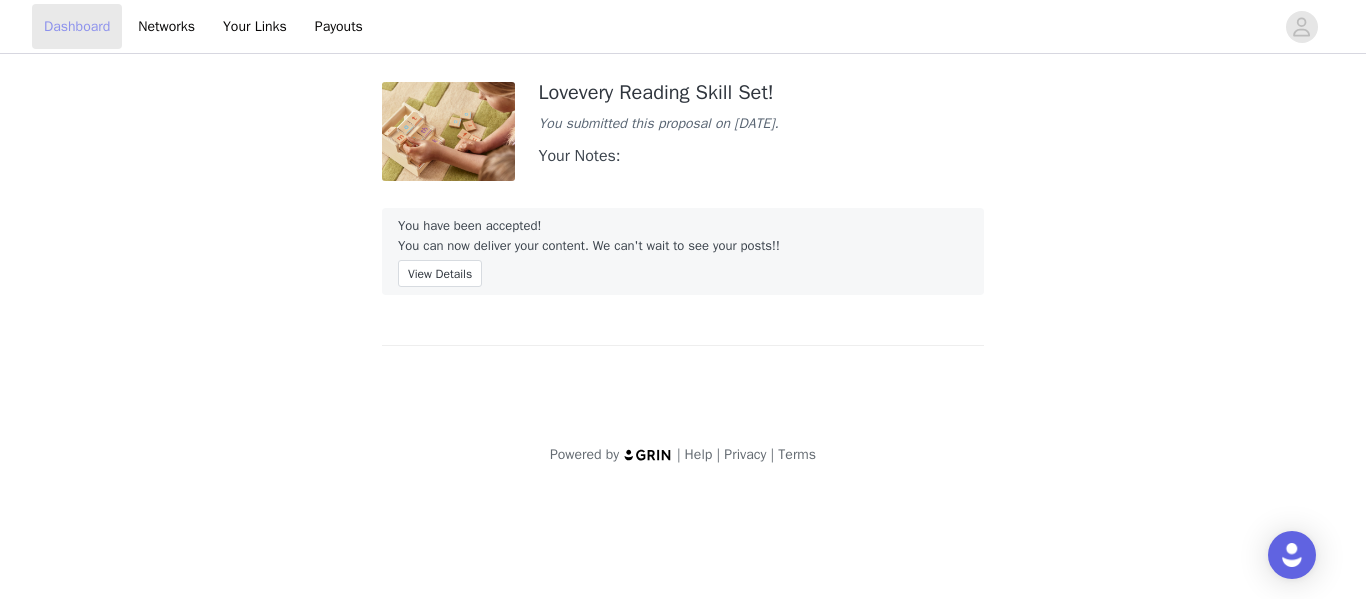 click on "Dashboard" at bounding box center (77, 26) 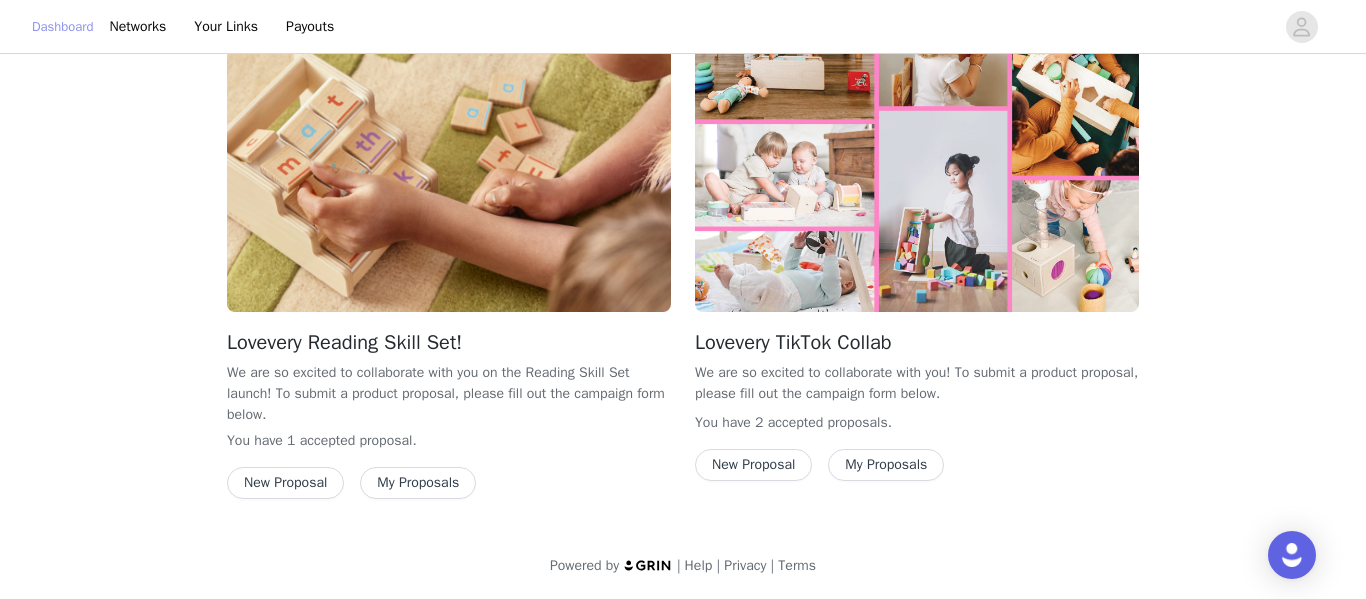 scroll, scrollTop: 120, scrollLeft: 0, axis: vertical 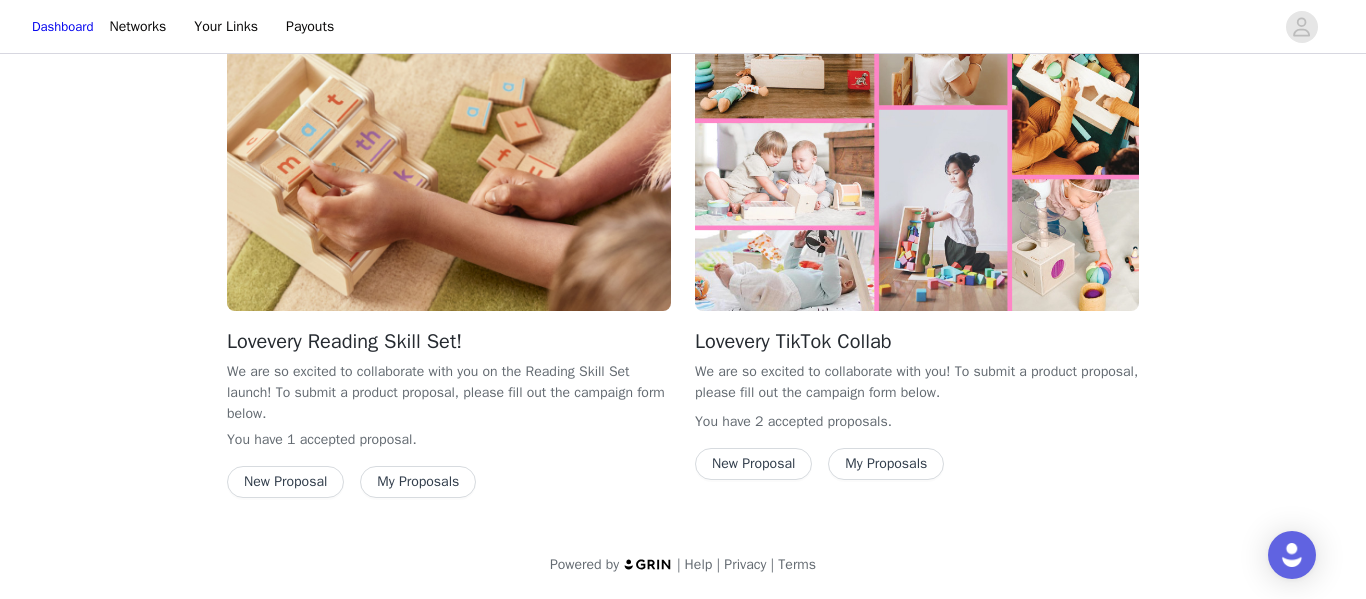 click at bounding box center (449, 144) 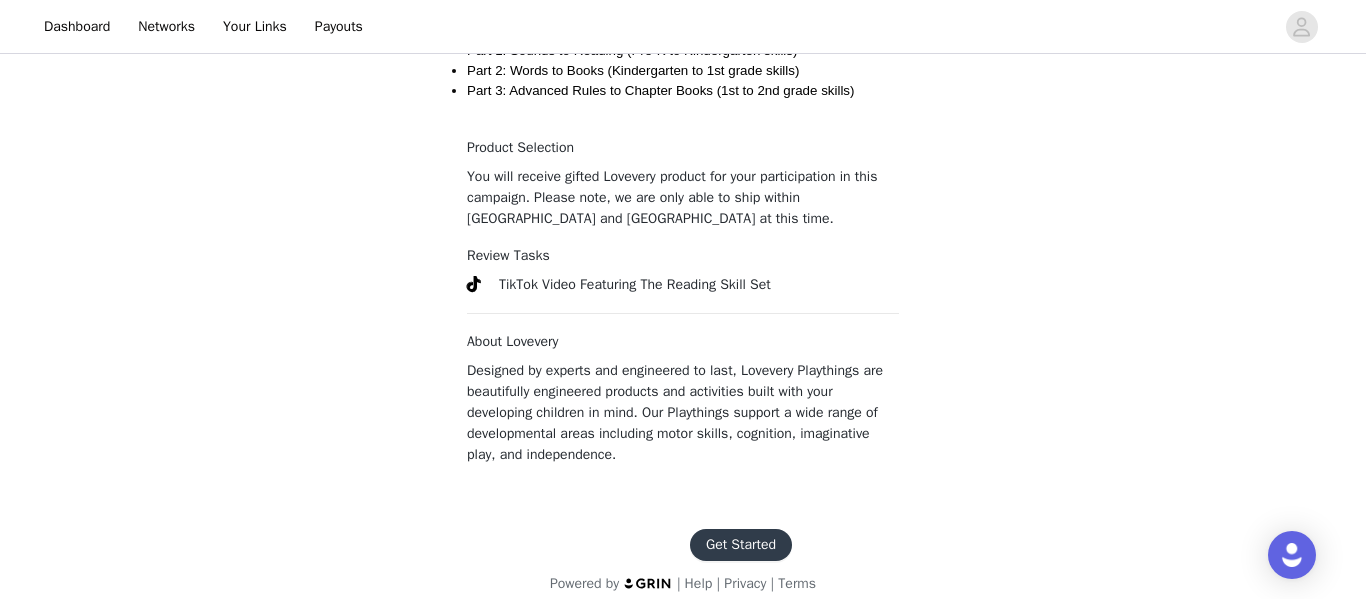scroll, scrollTop: 1086, scrollLeft: 0, axis: vertical 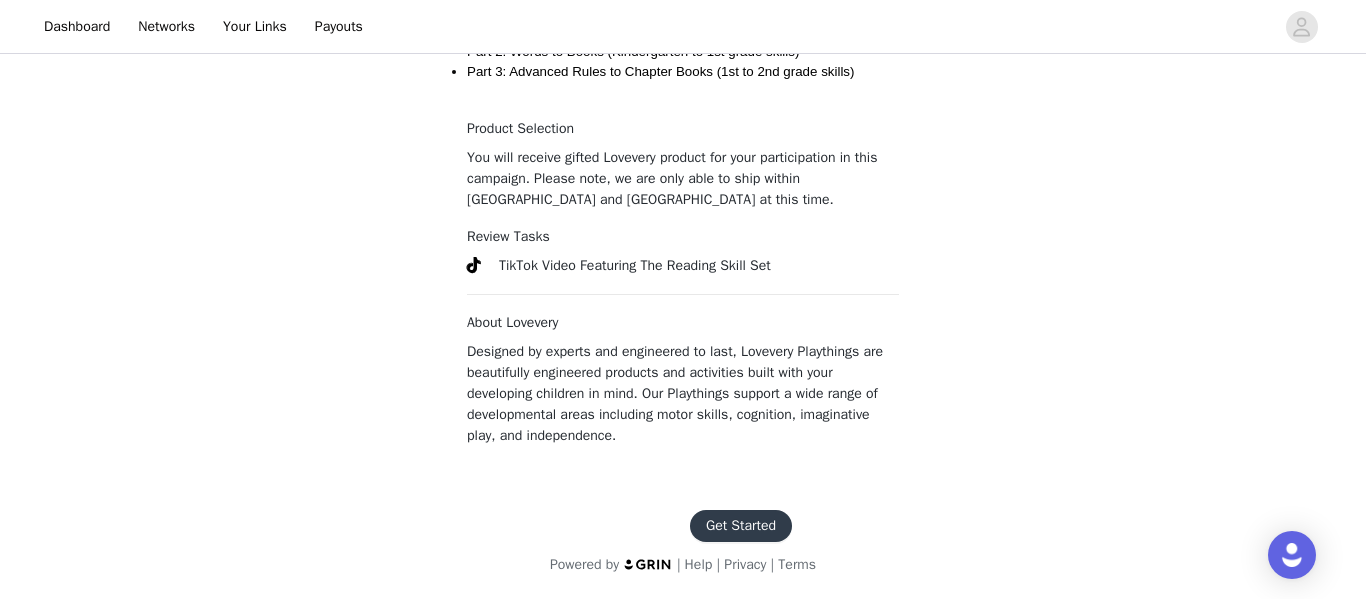 click on "Get Started" at bounding box center [741, 526] 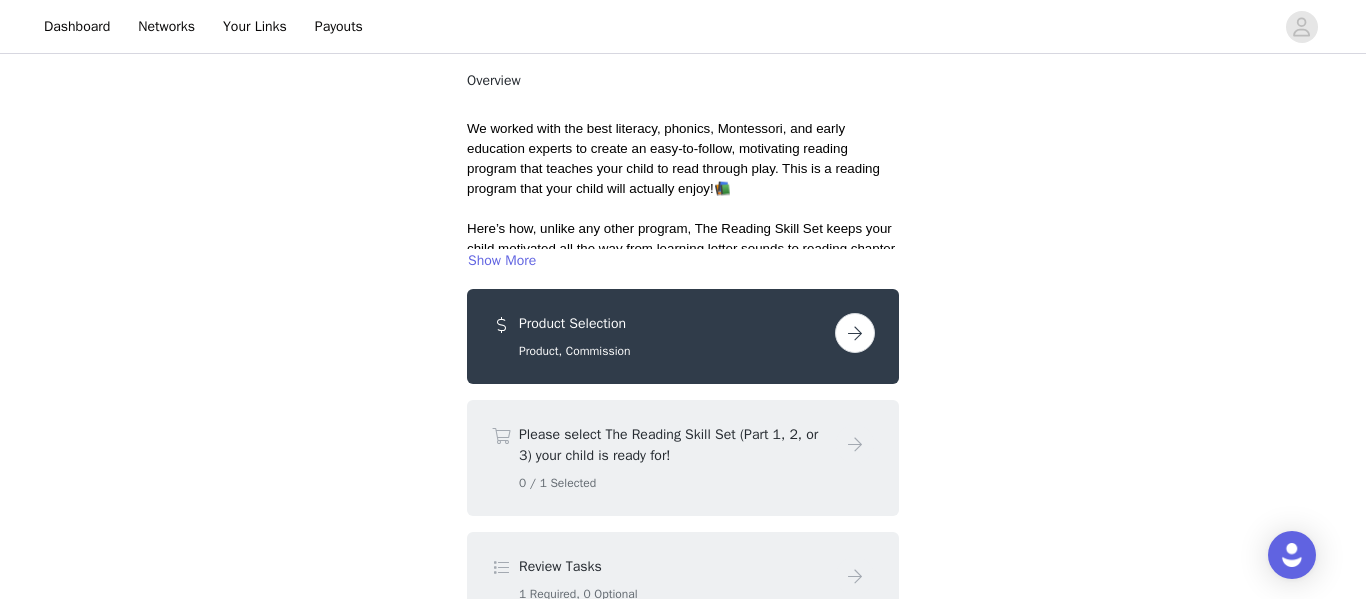 scroll, scrollTop: 141, scrollLeft: 0, axis: vertical 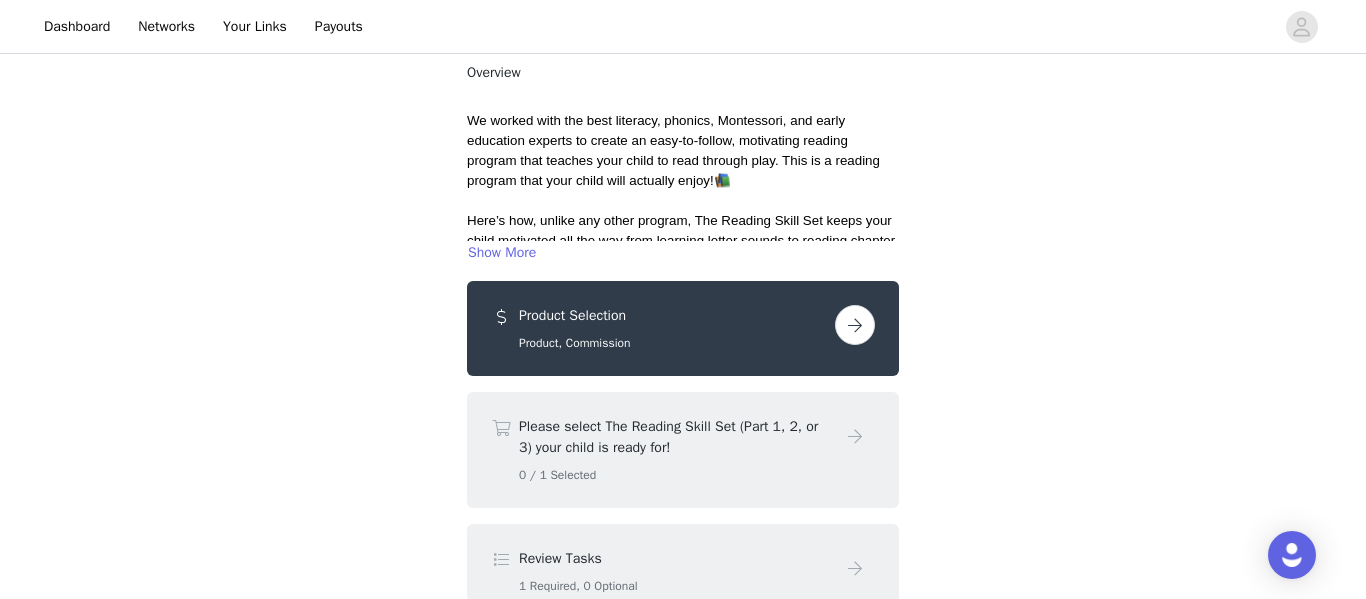 click at bounding box center [855, 325] 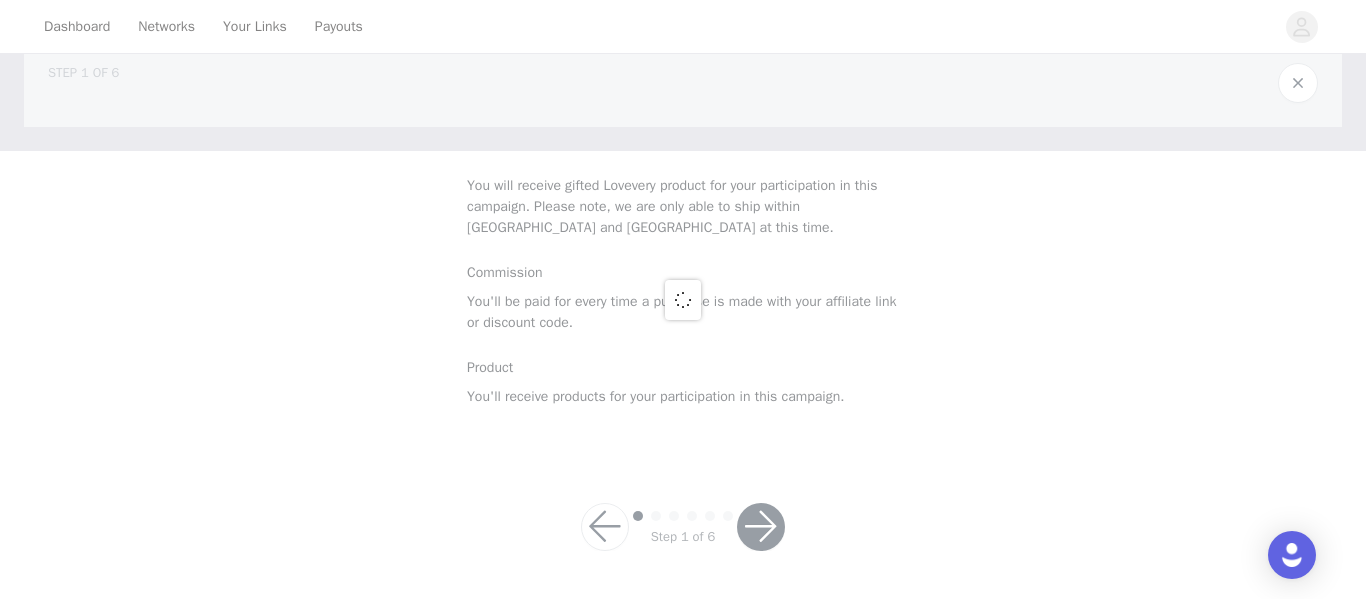 scroll, scrollTop: 59, scrollLeft: 0, axis: vertical 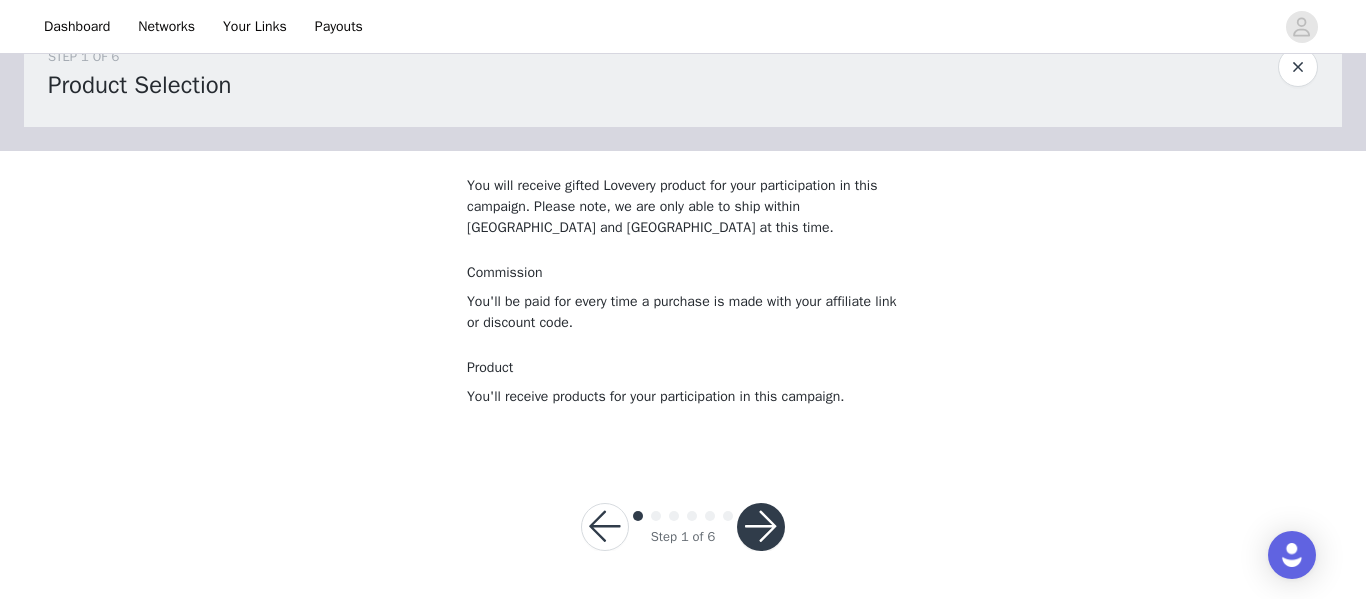 click at bounding box center (761, 527) 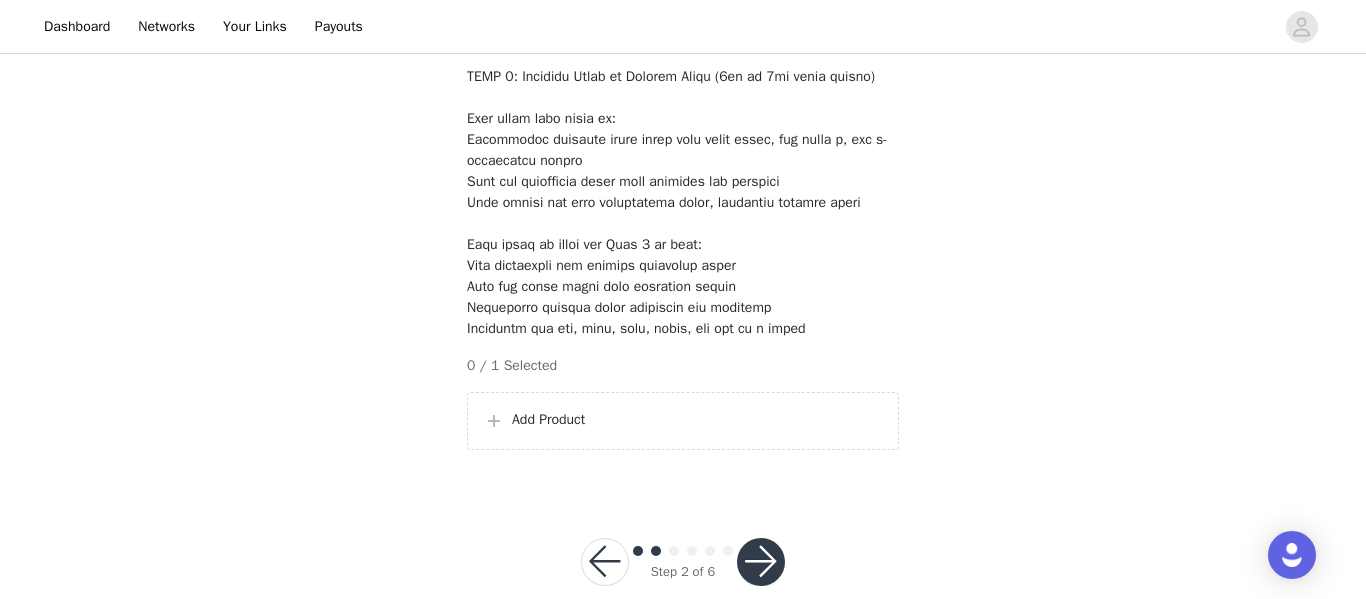 scroll, scrollTop: 833, scrollLeft: 0, axis: vertical 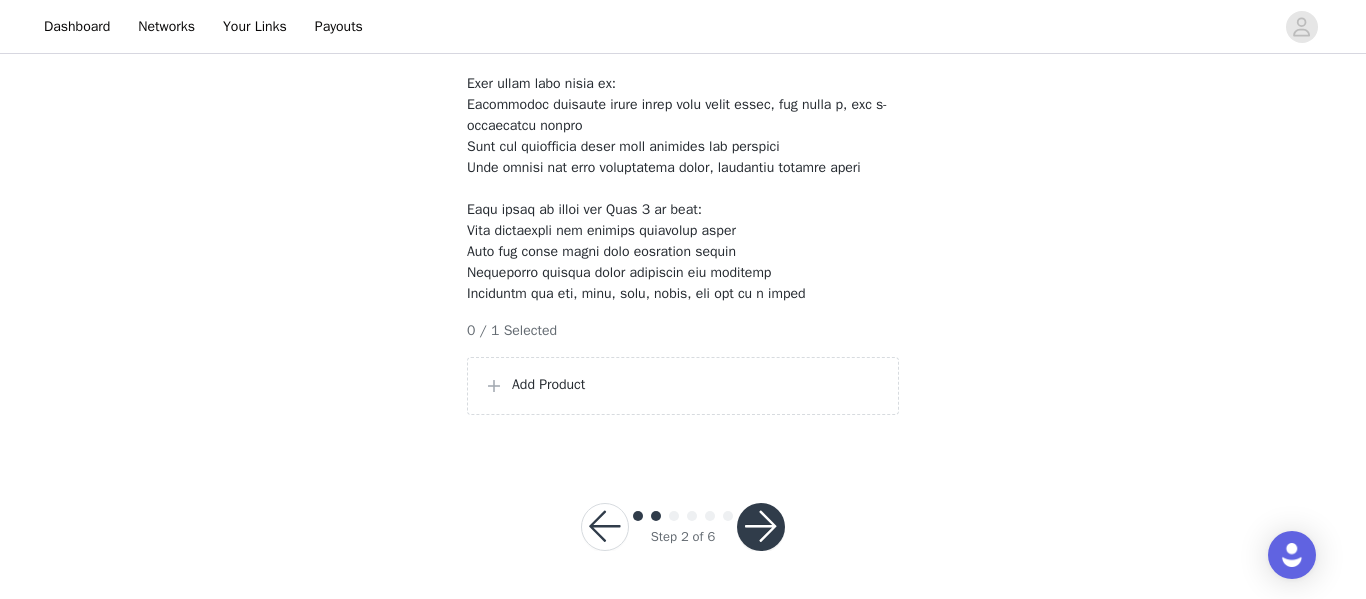 click on "Add Product" at bounding box center [683, 386] 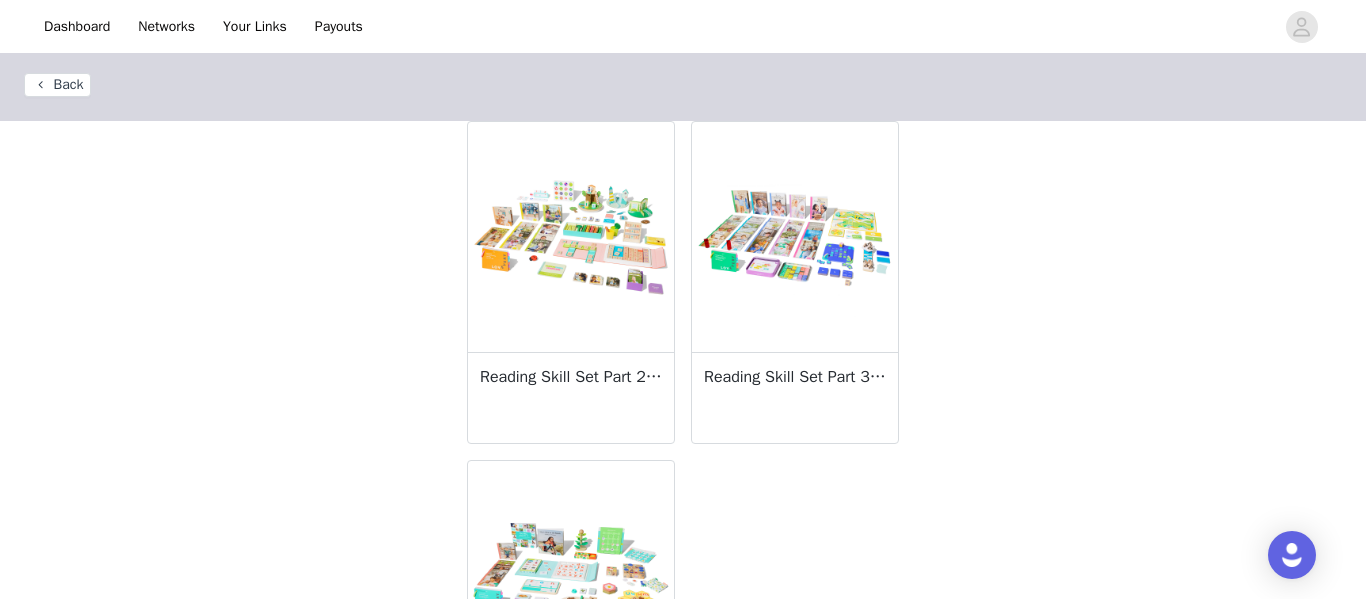 scroll, scrollTop: 3, scrollLeft: 0, axis: vertical 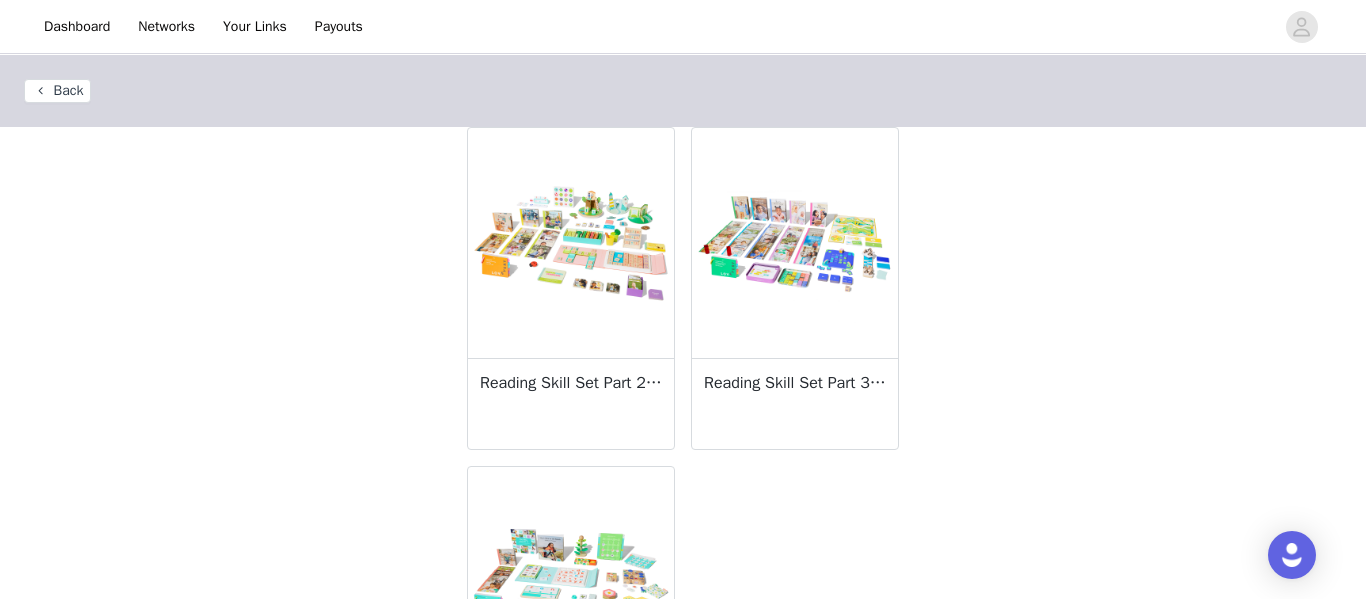 click at bounding box center [795, 243] 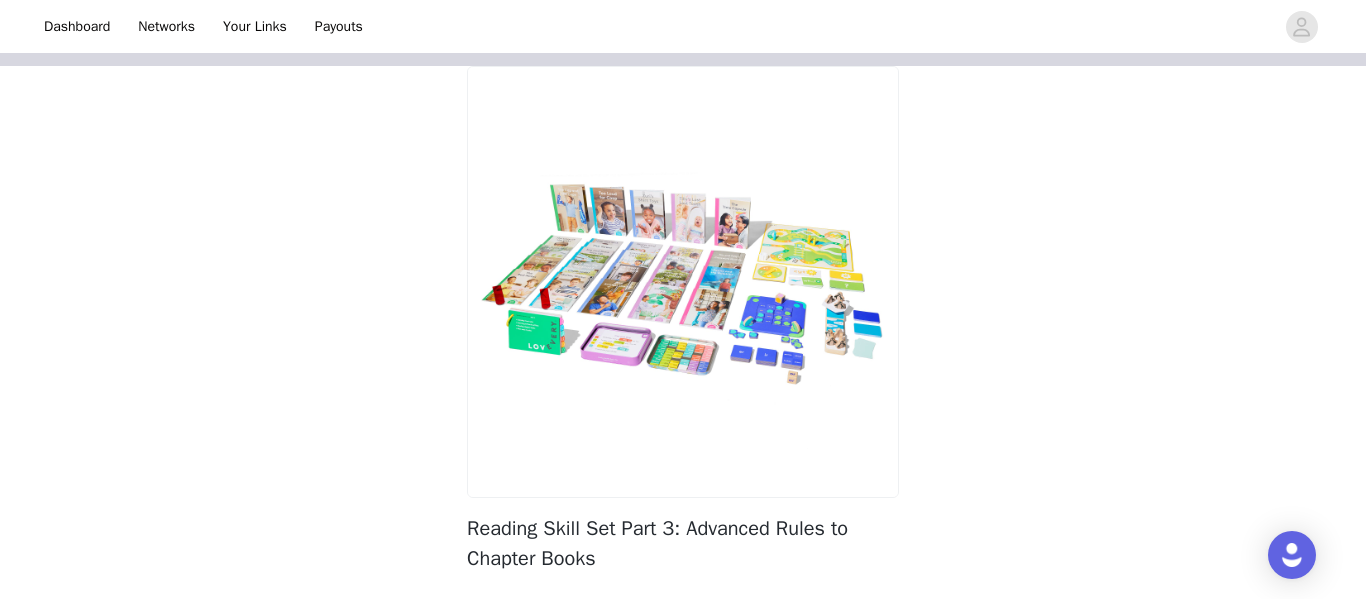 scroll, scrollTop: 175, scrollLeft: 0, axis: vertical 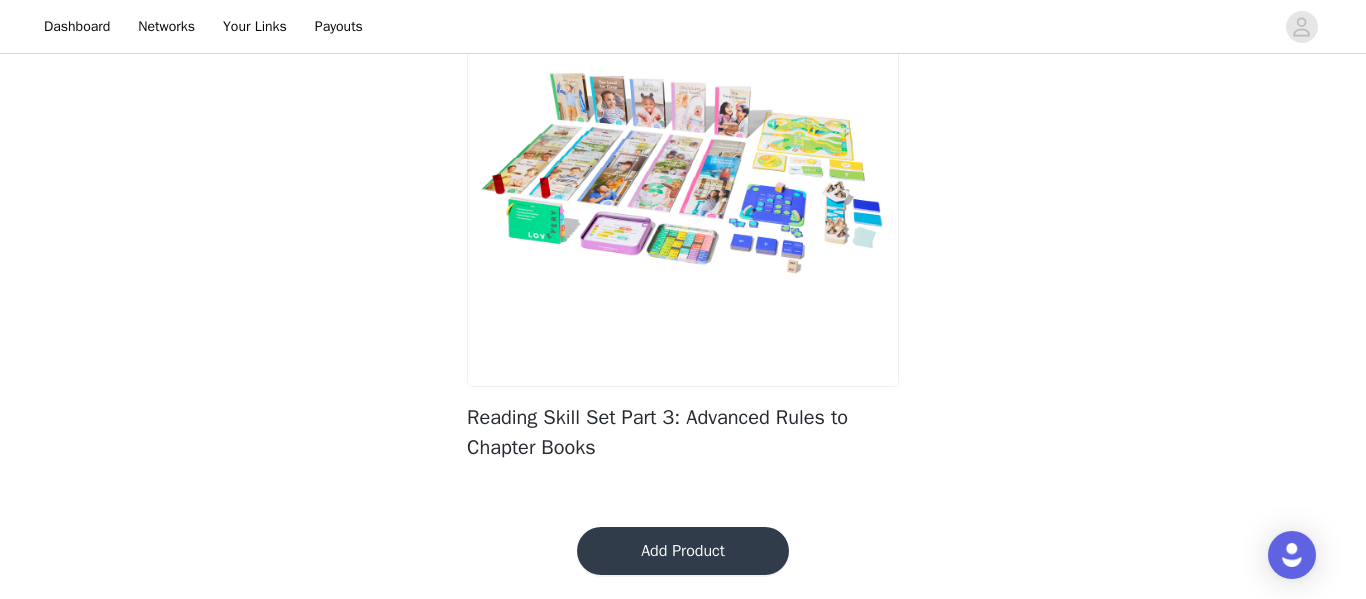 click on "Add Product" at bounding box center [683, 551] 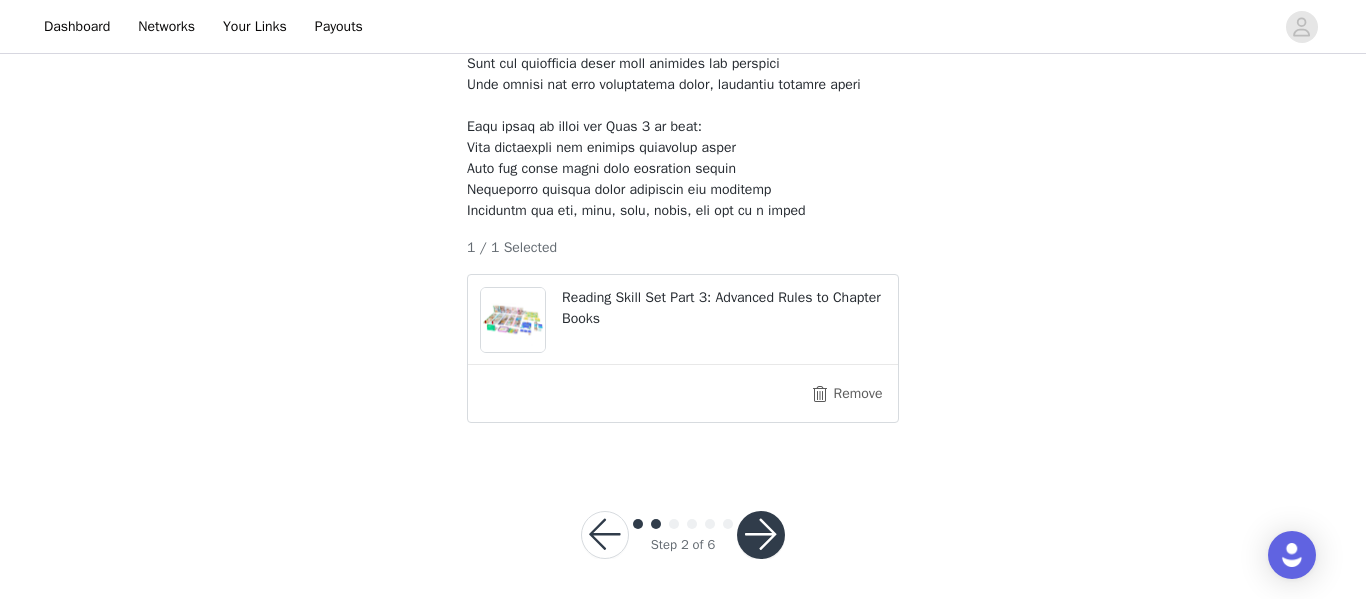 scroll, scrollTop: 924, scrollLeft: 0, axis: vertical 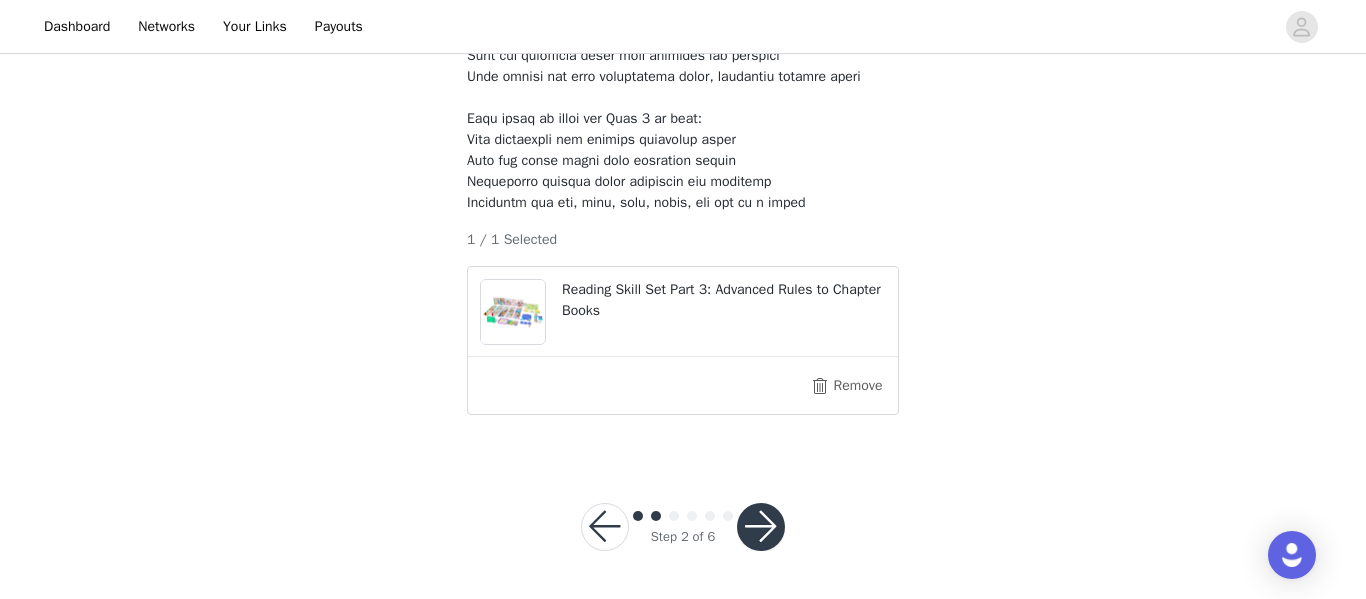 click at bounding box center (761, 527) 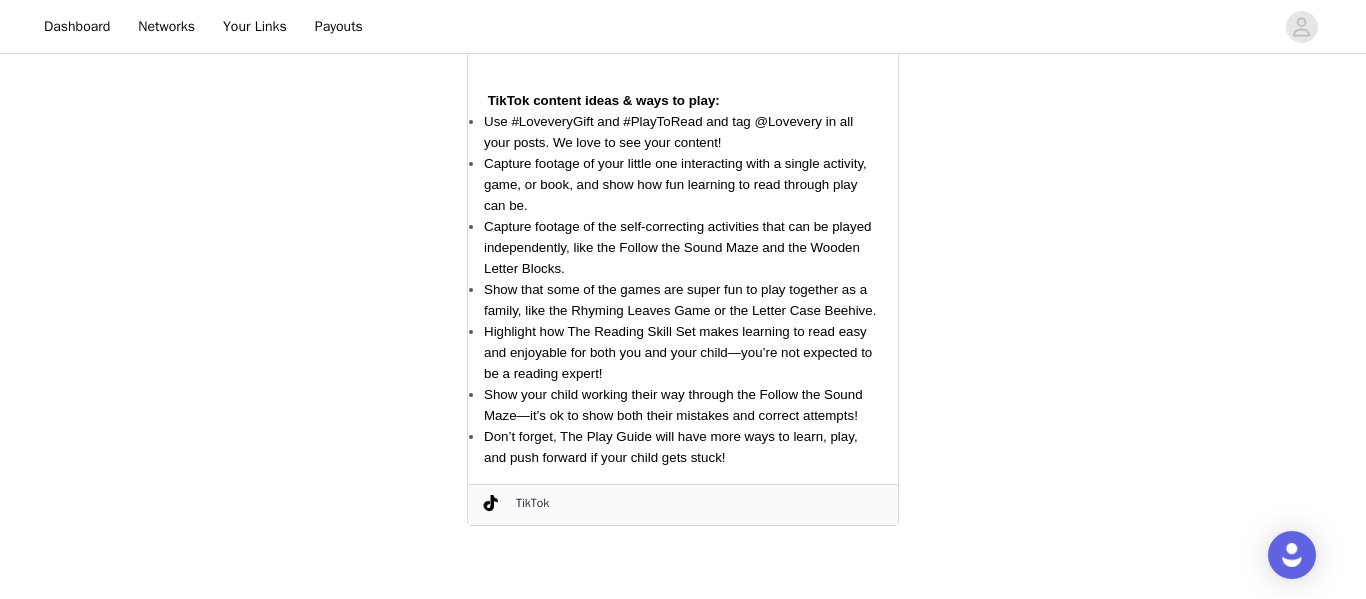 scroll, scrollTop: 588, scrollLeft: 0, axis: vertical 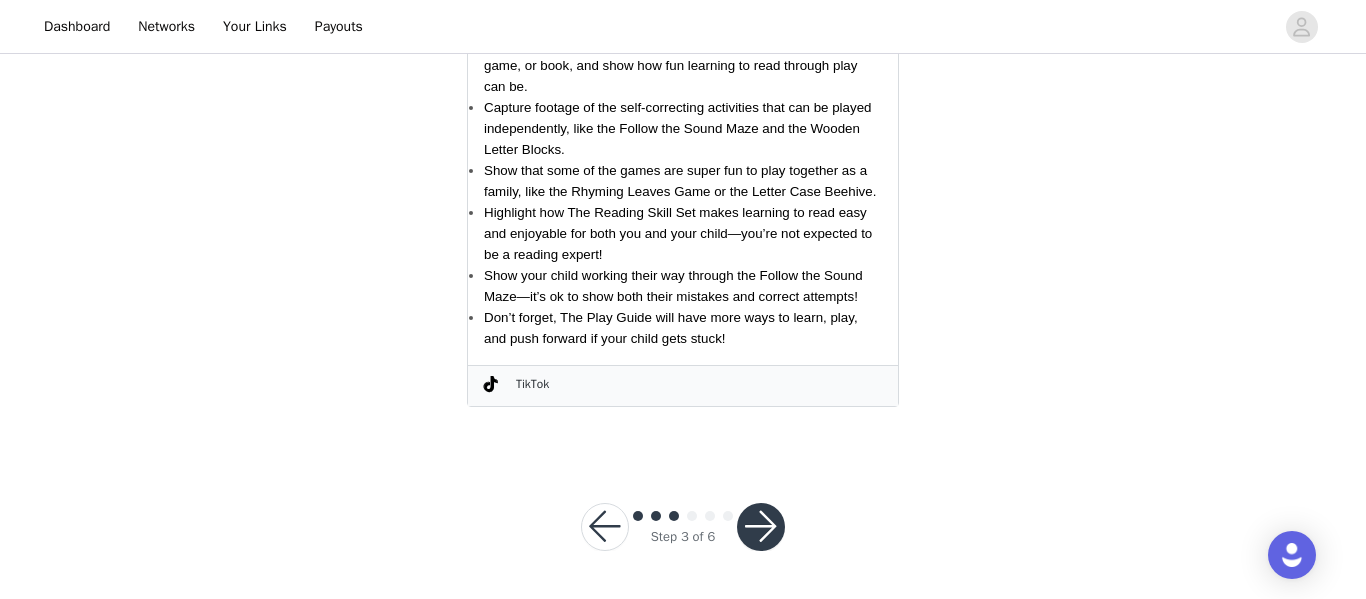 click at bounding box center [761, 527] 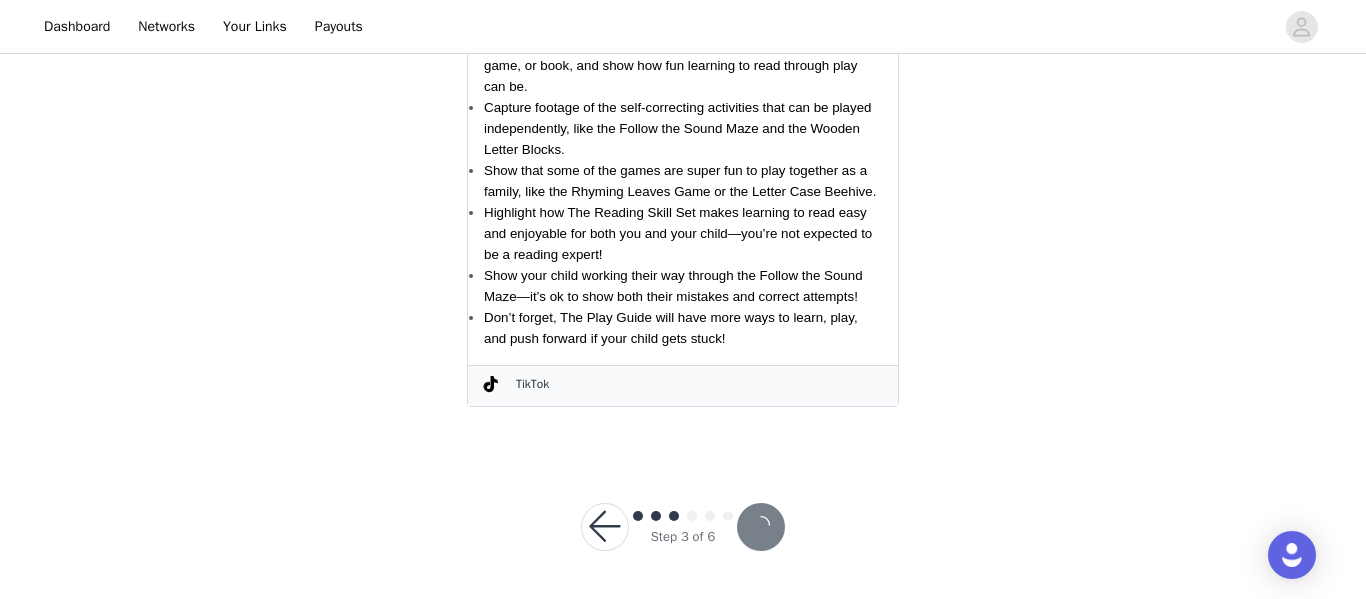 scroll, scrollTop: 514, scrollLeft: 0, axis: vertical 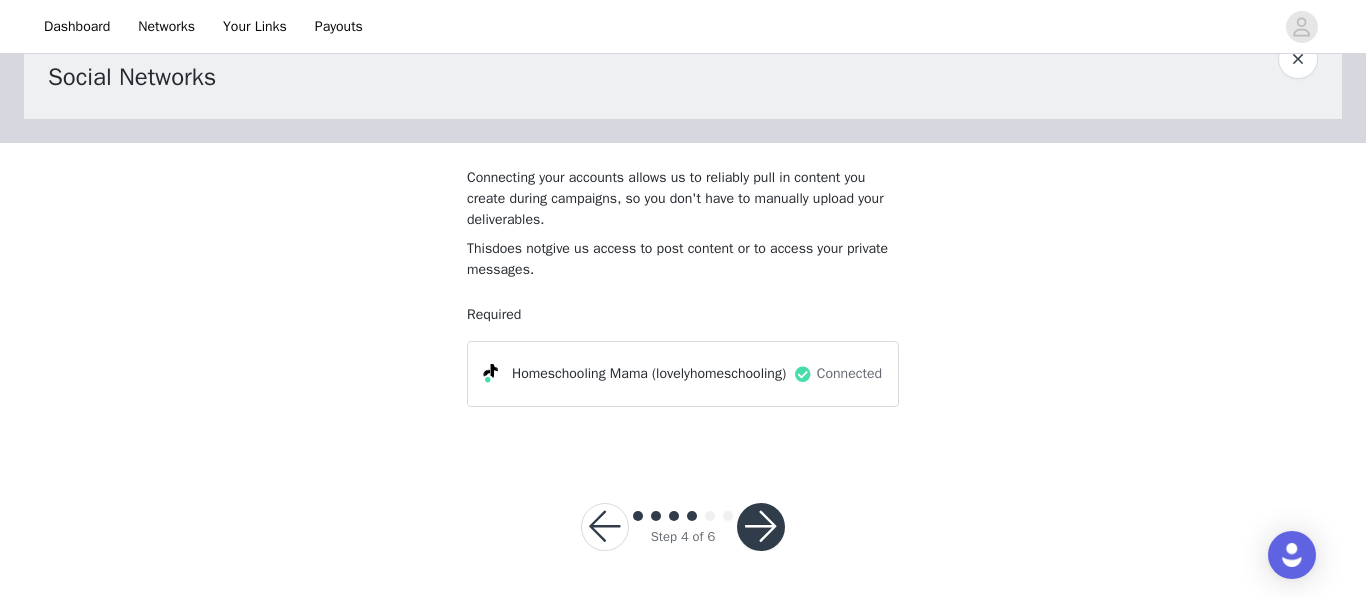 click at bounding box center (761, 527) 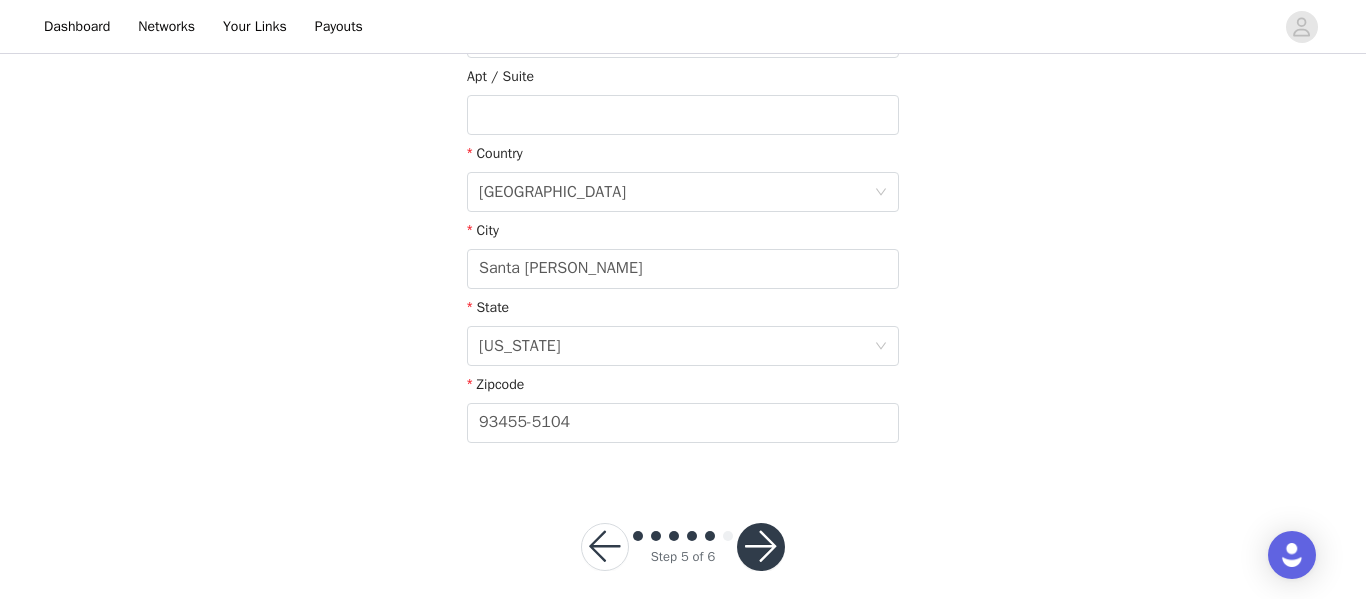 scroll, scrollTop: 636, scrollLeft: 0, axis: vertical 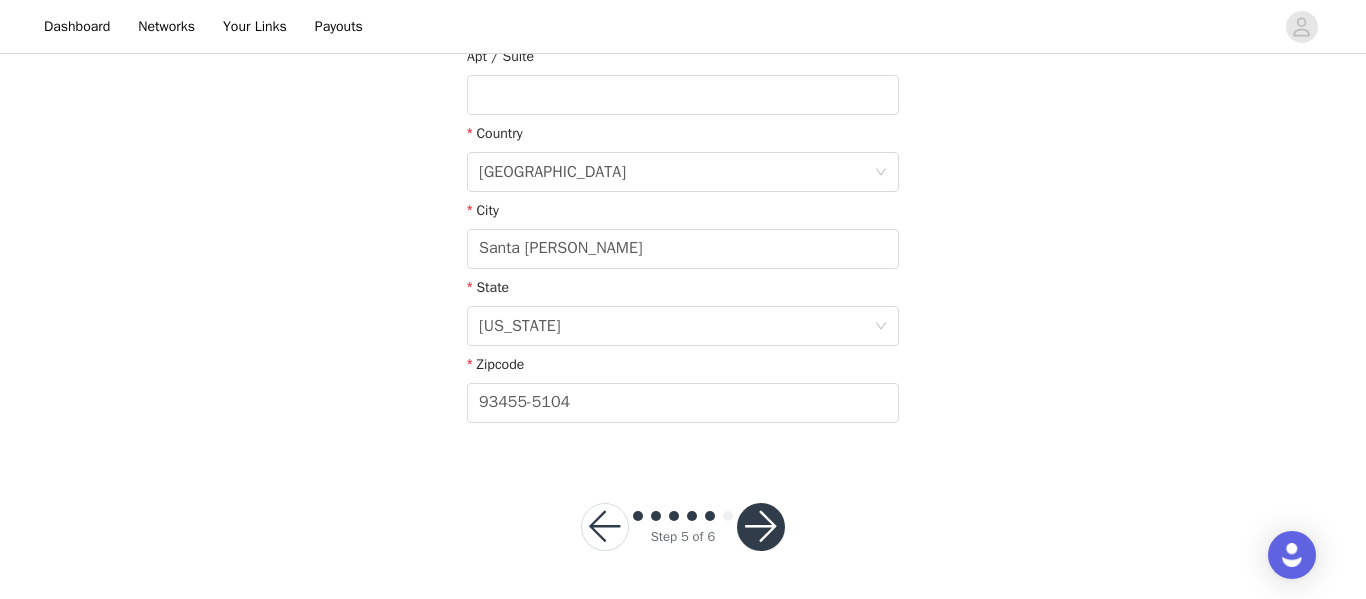 click at bounding box center (761, 527) 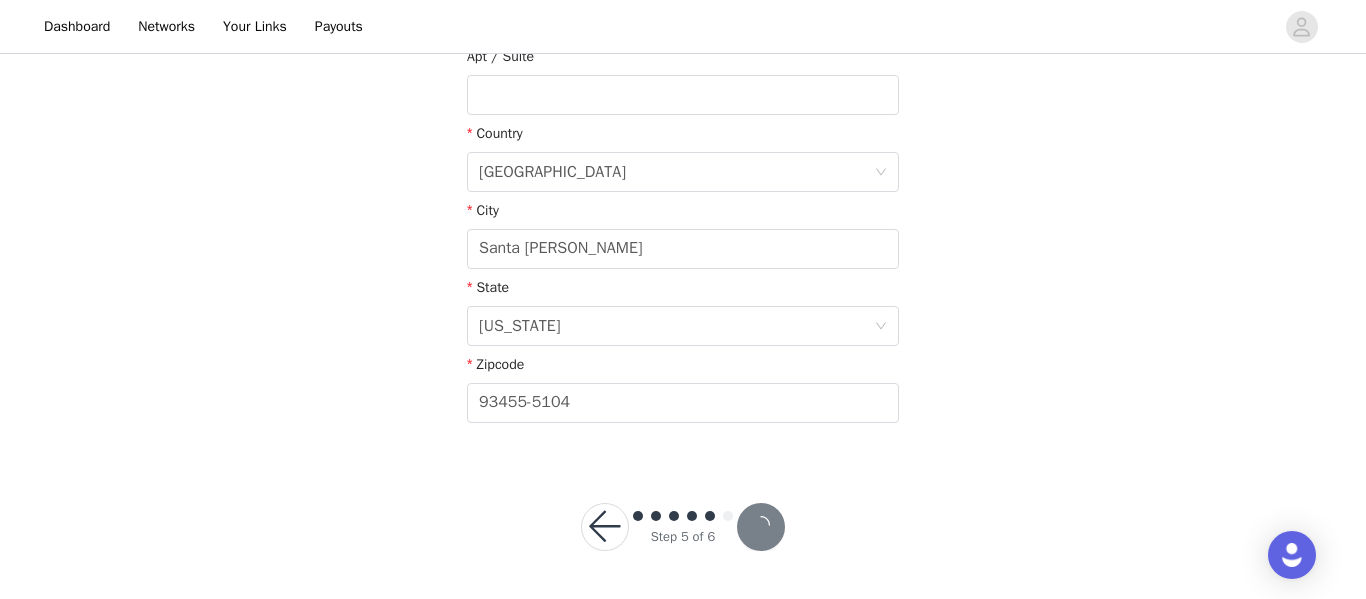 scroll, scrollTop: 562, scrollLeft: 0, axis: vertical 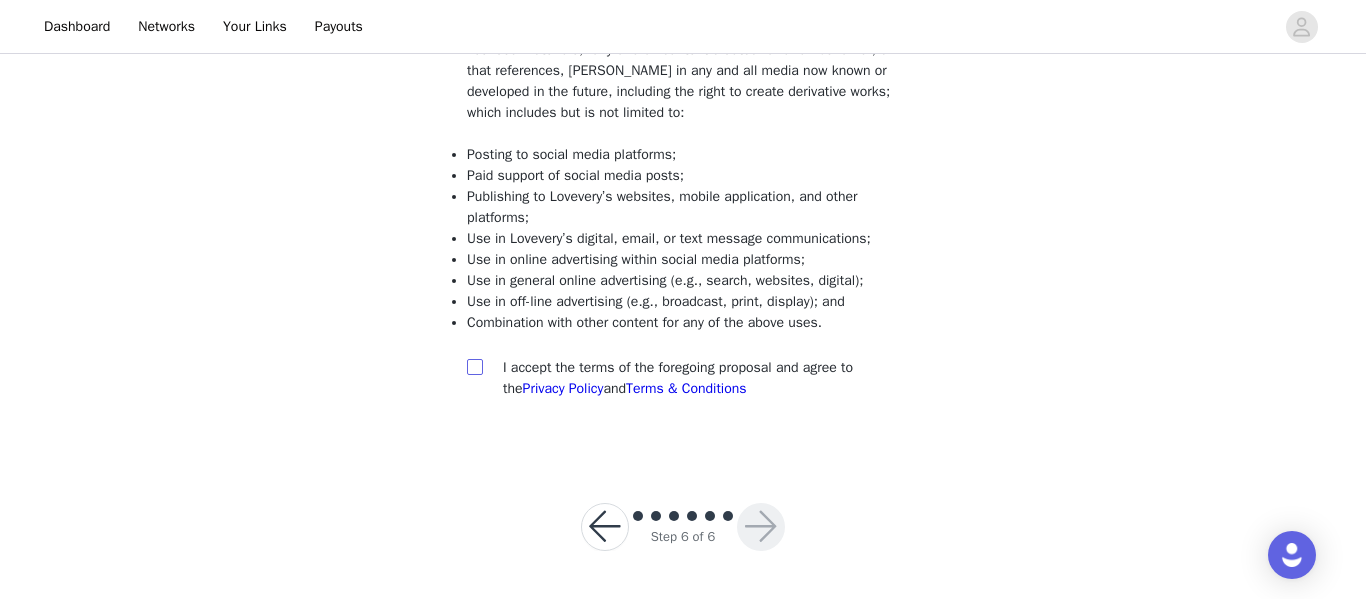 click at bounding box center (474, 366) 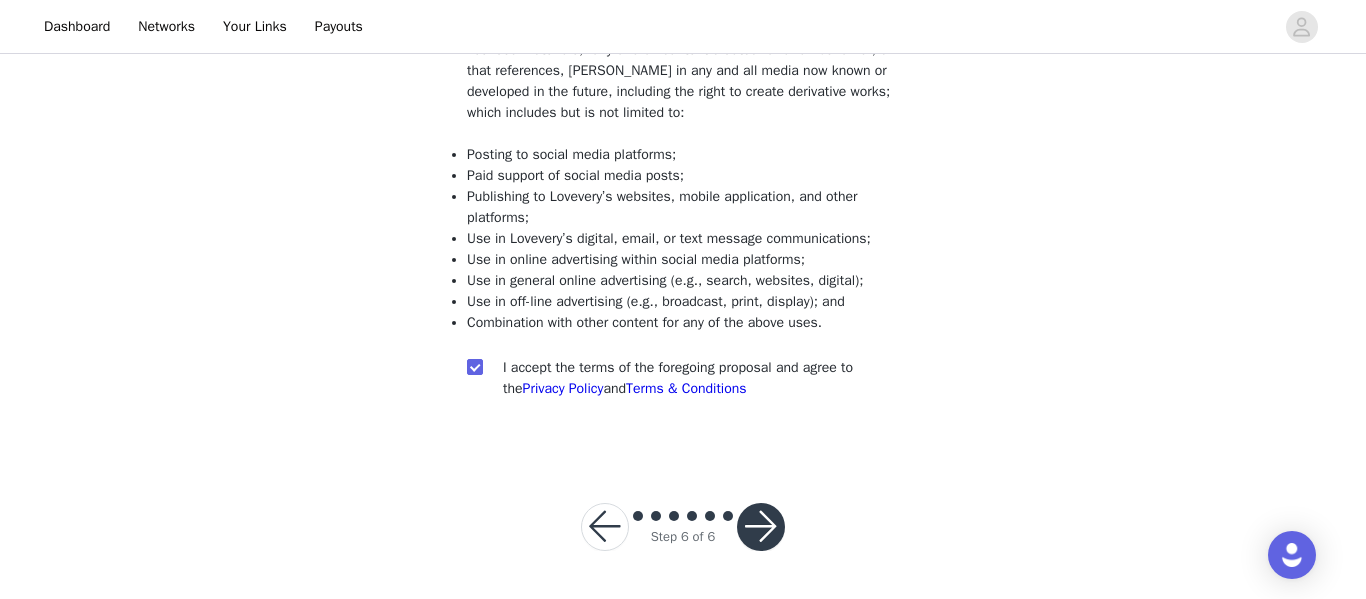 click at bounding box center (761, 527) 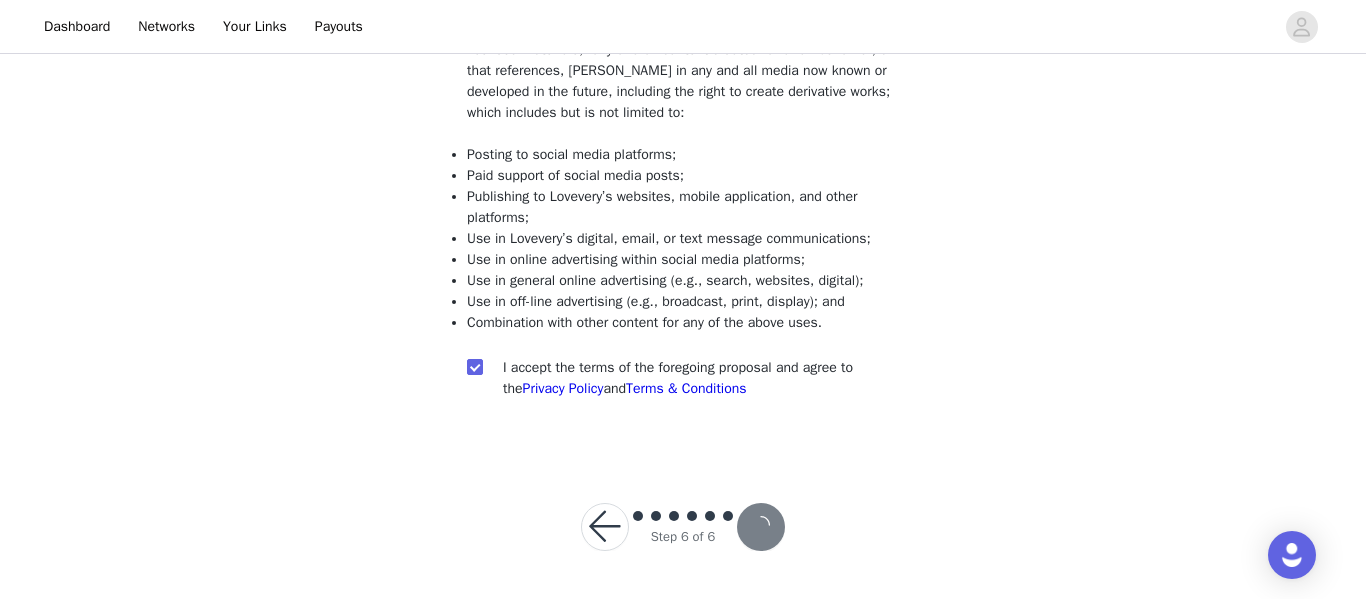 scroll, scrollTop: 366, scrollLeft: 0, axis: vertical 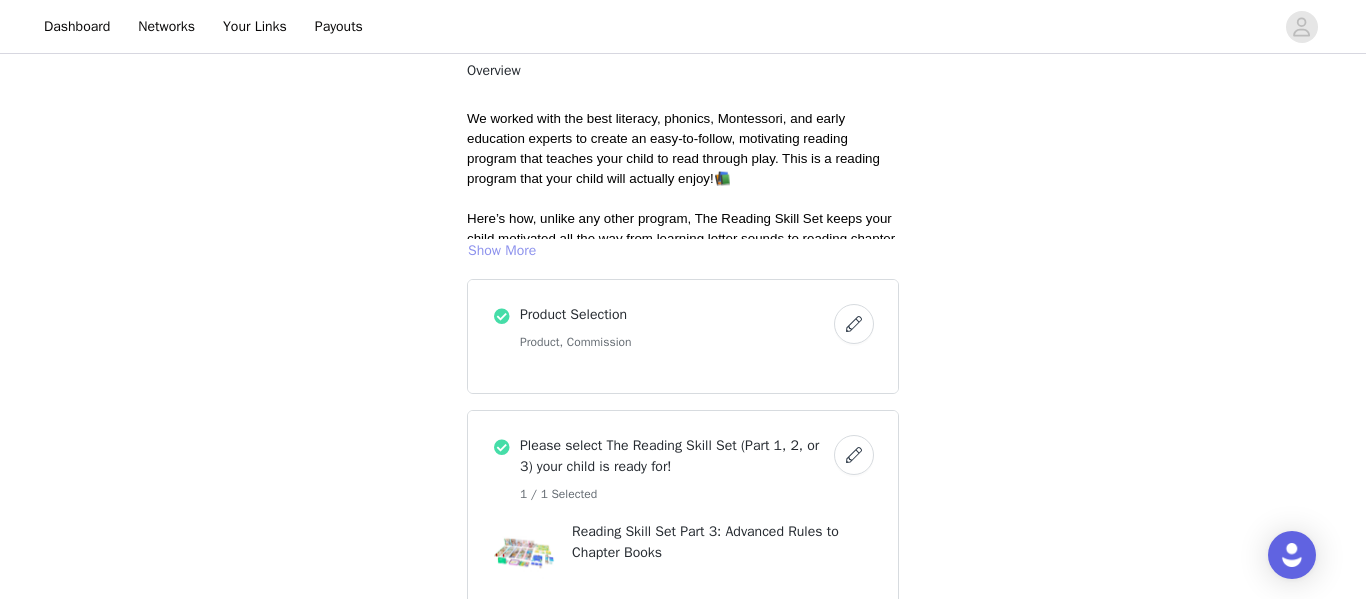 click on "Show More" at bounding box center [502, 251] 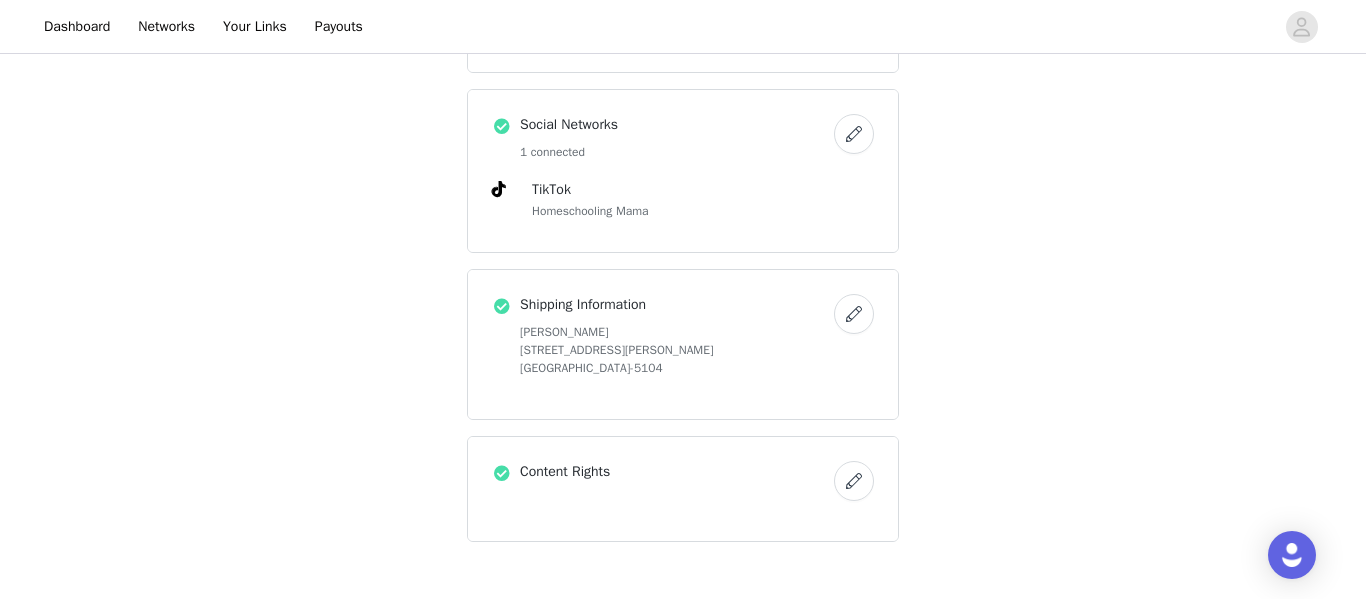 scroll, scrollTop: 1433, scrollLeft: 0, axis: vertical 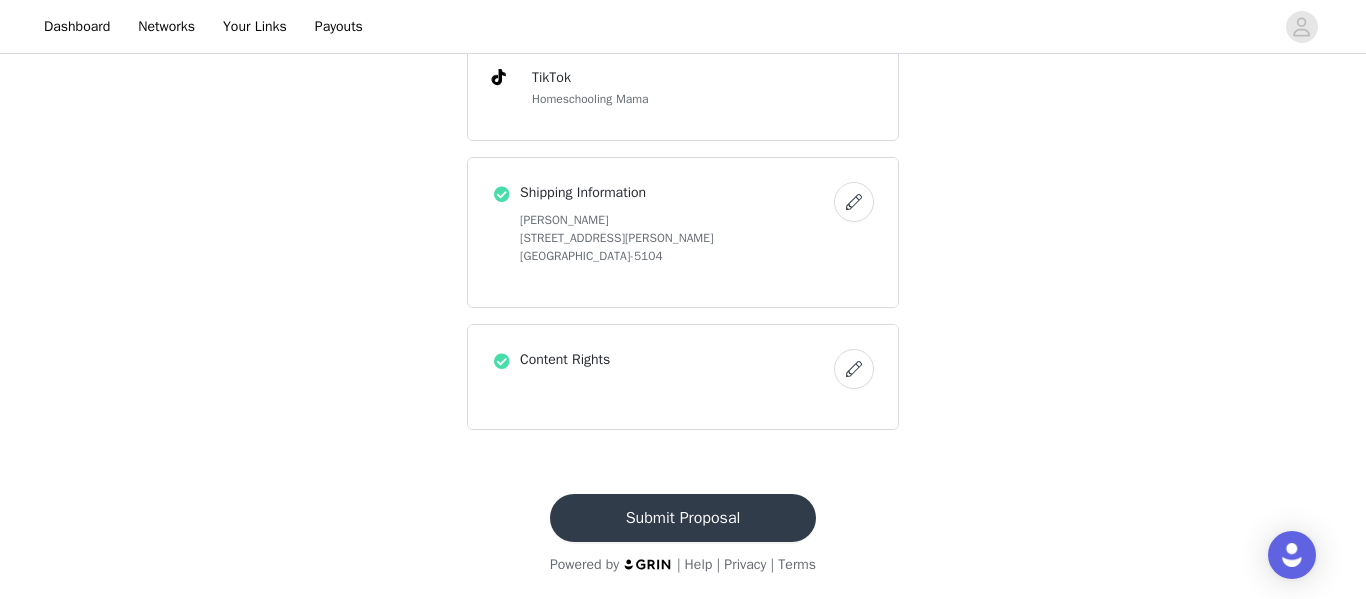 click on "Submit Proposal" at bounding box center [683, 518] 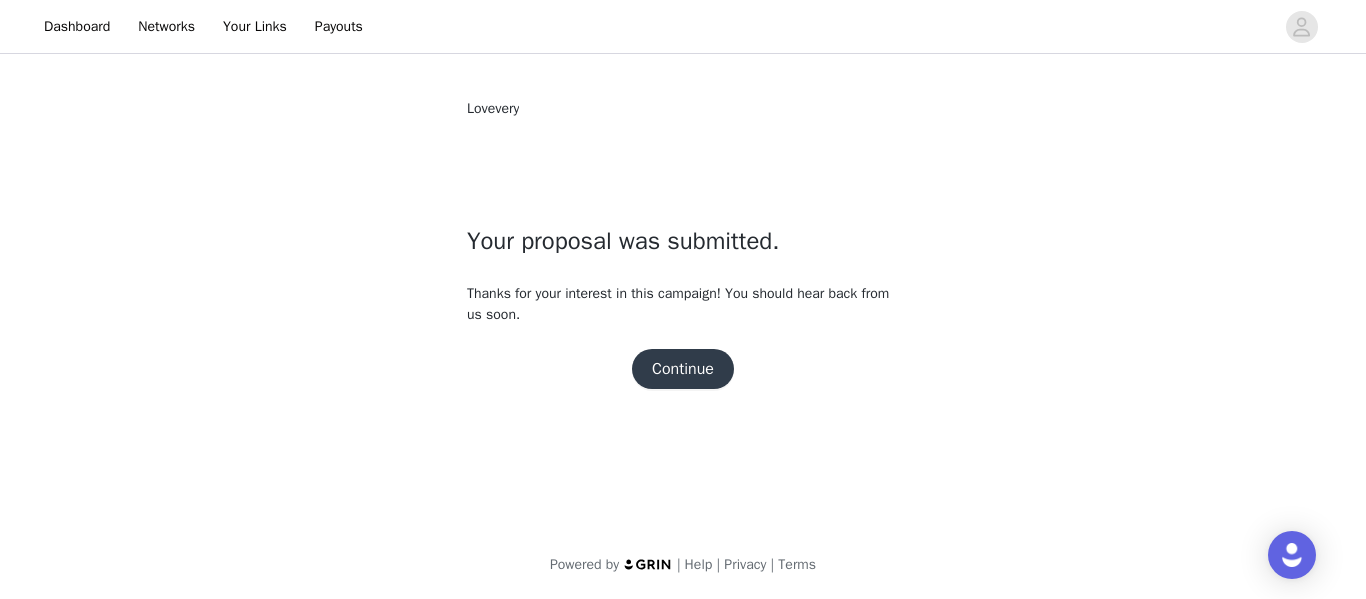 scroll, scrollTop: 0, scrollLeft: 0, axis: both 